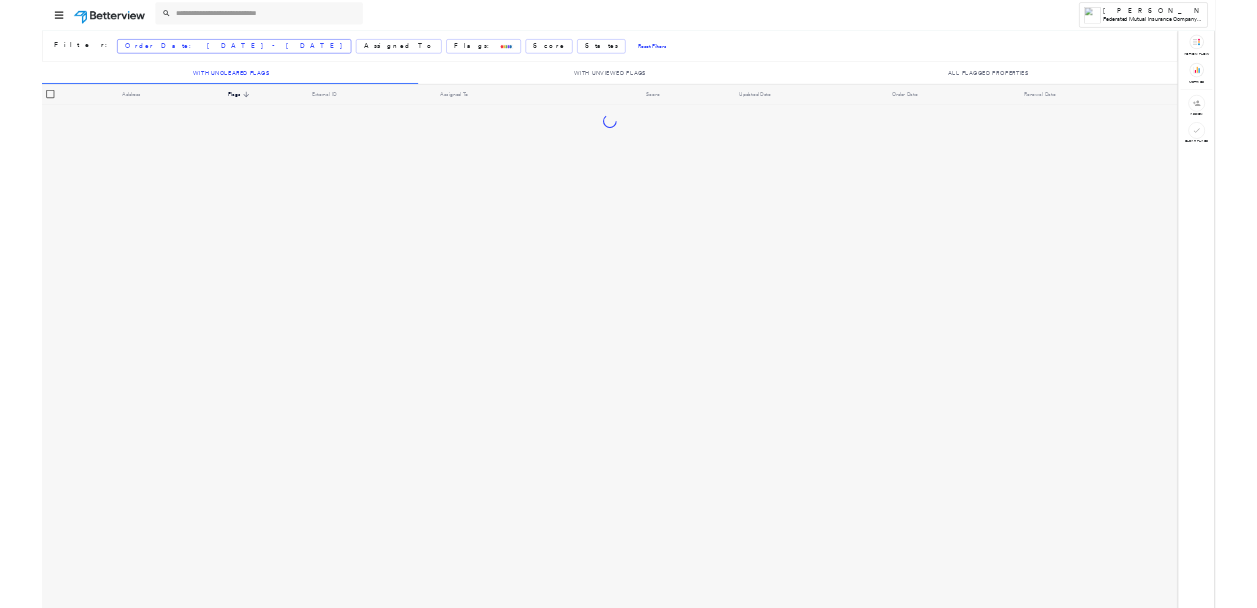 scroll, scrollTop: 0, scrollLeft: 0, axis: both 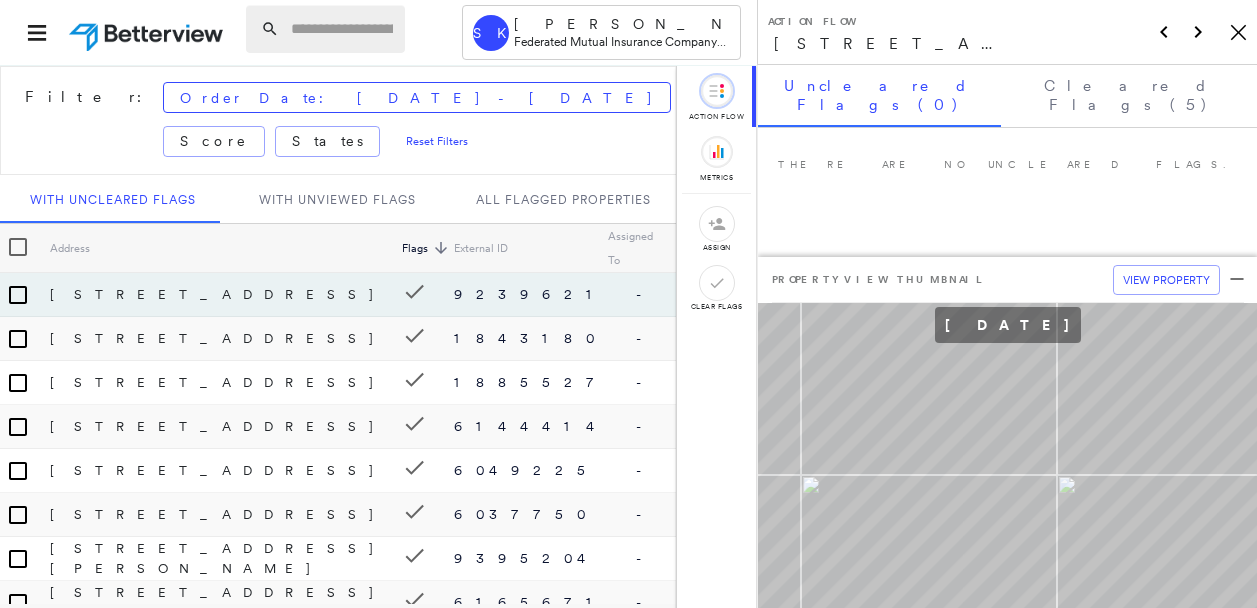 click at bounding box center (342, 29) 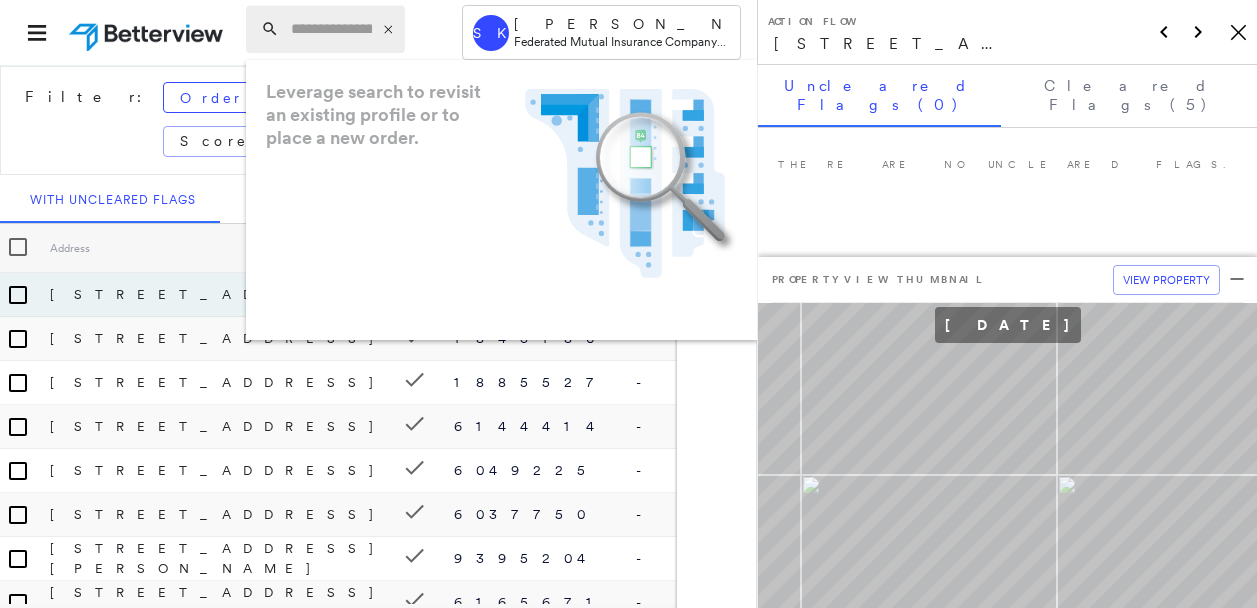 paste on "**********" 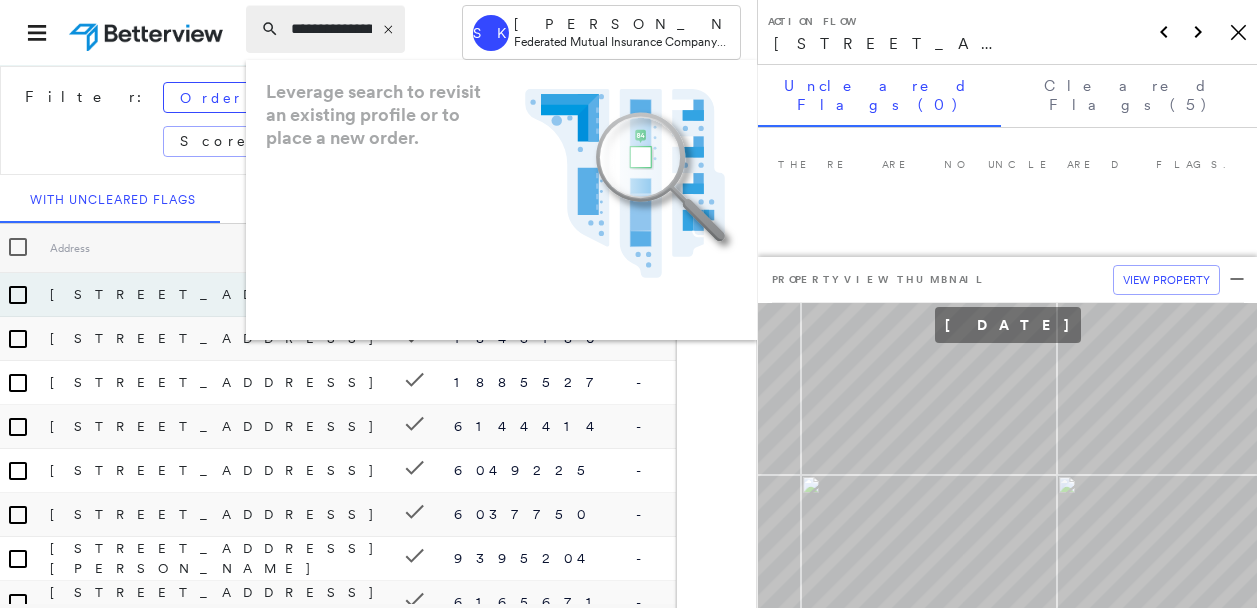 scroll, scrollTop: 0, scrollLeft: 60, axis: horizontal 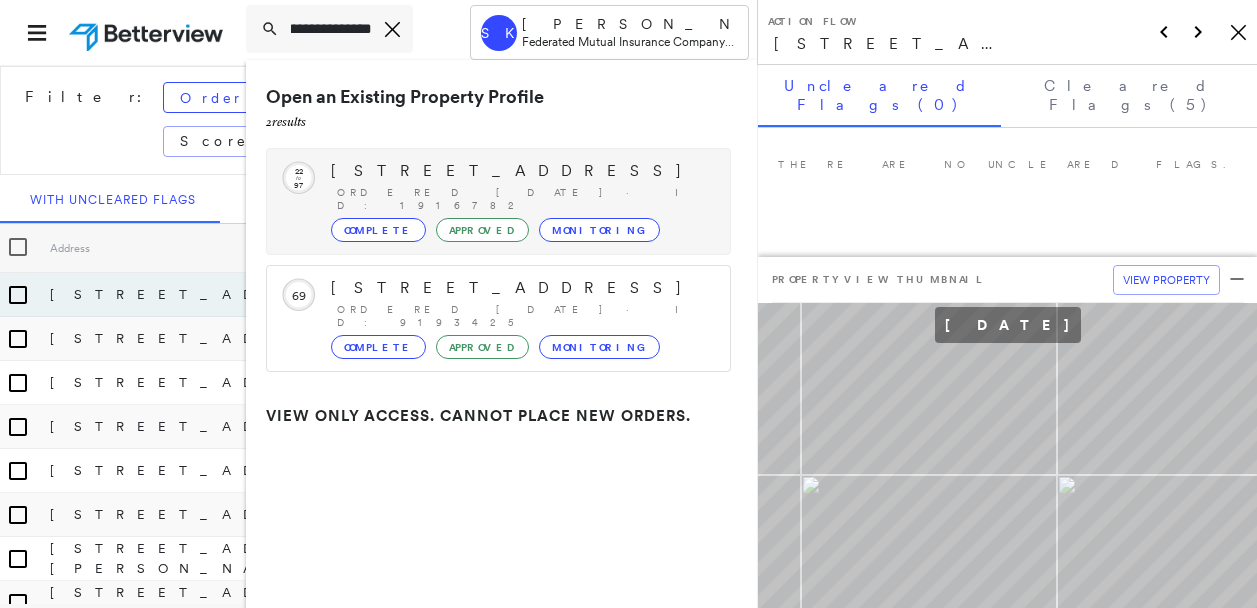 type on "**********" 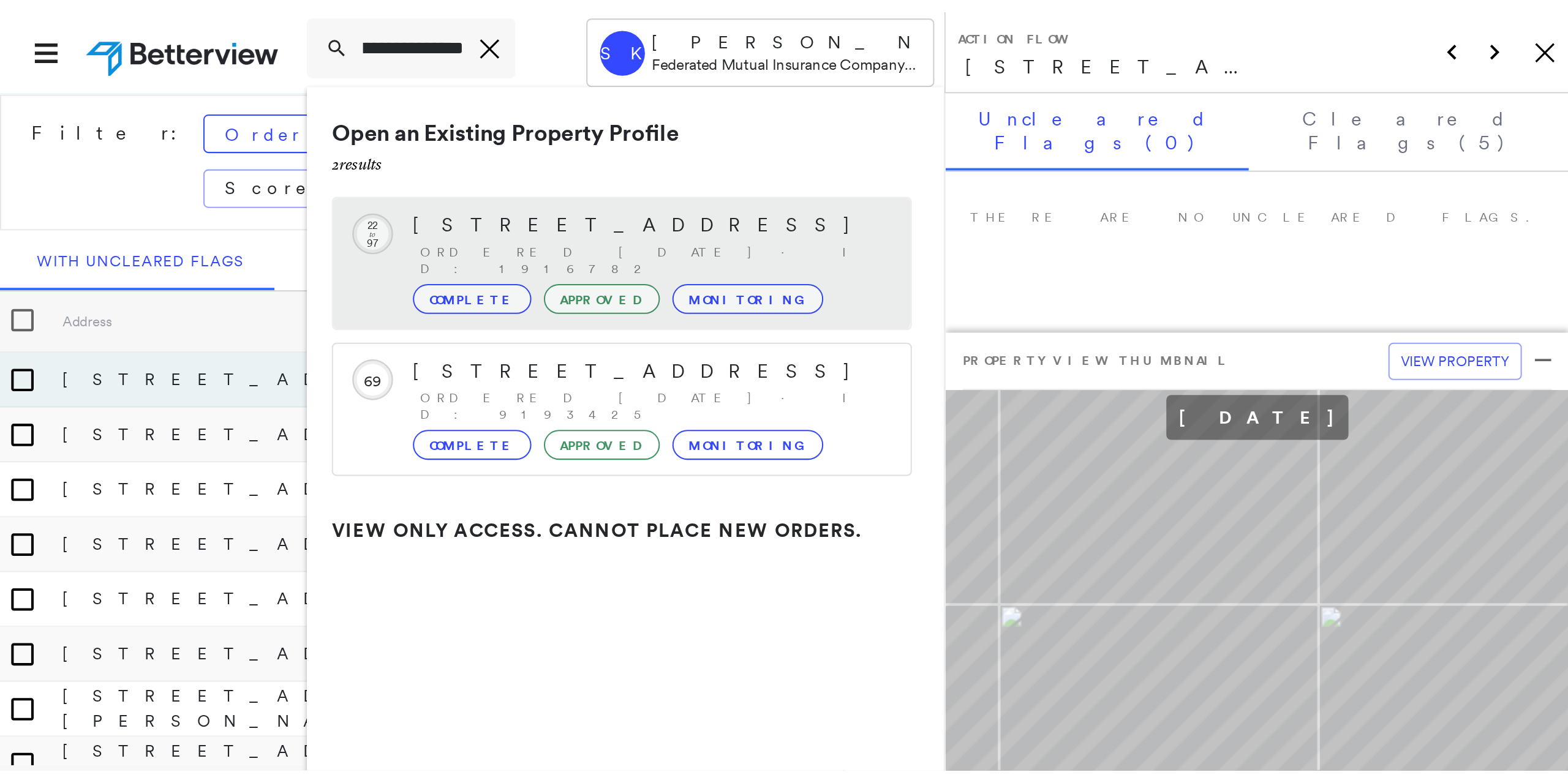 scroll, scrollTop: 0, scrollLeft: 0, axis: both 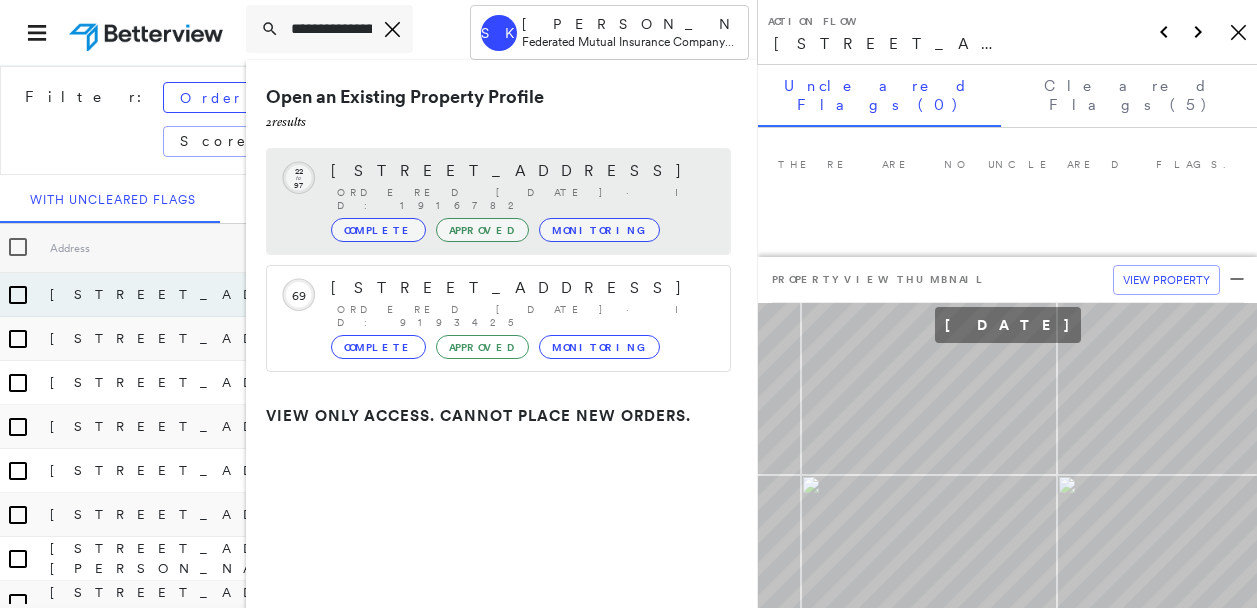 click on "[STREET_ADDRESS]" at bounding box center [520, 171] 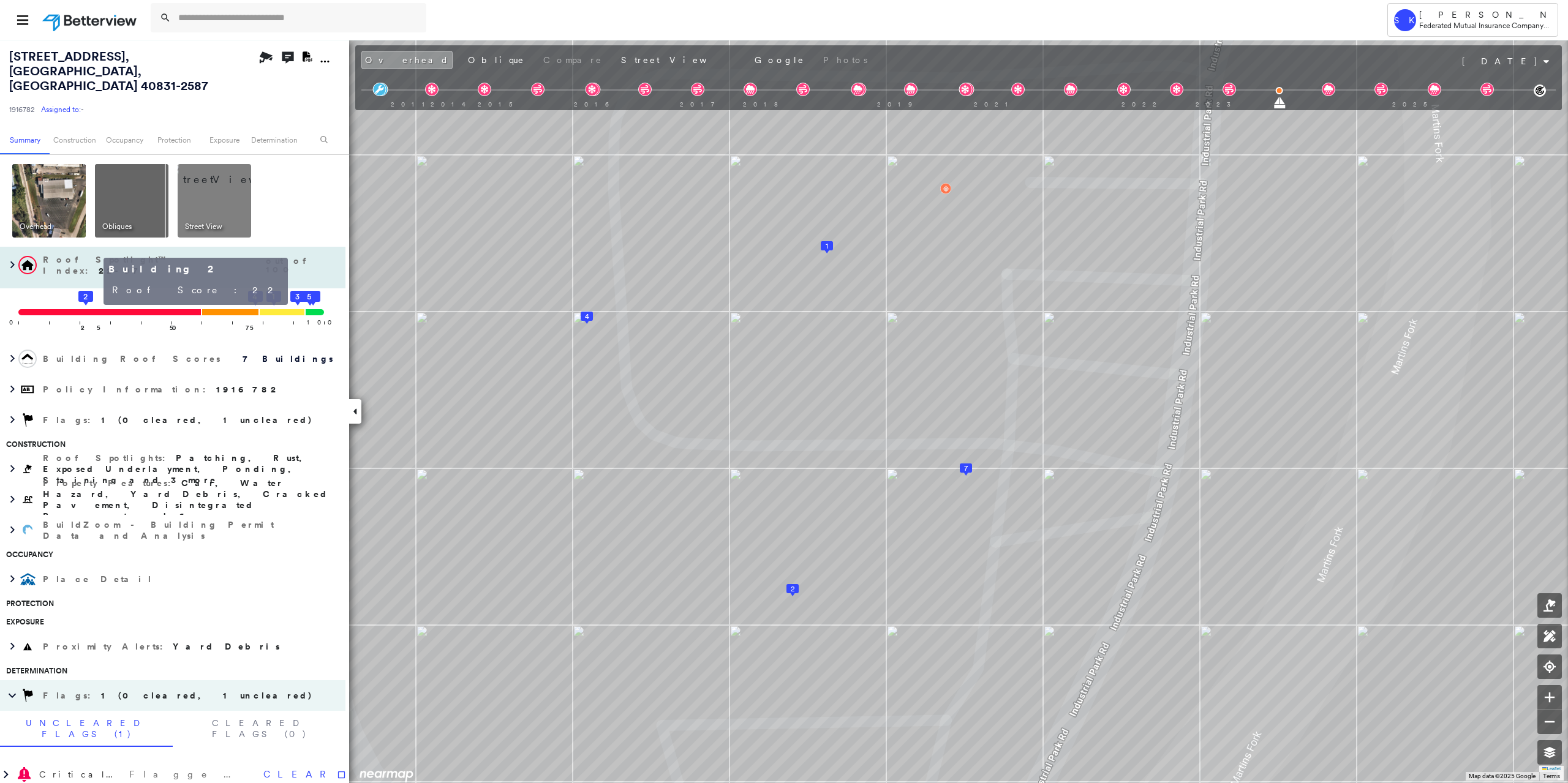 click 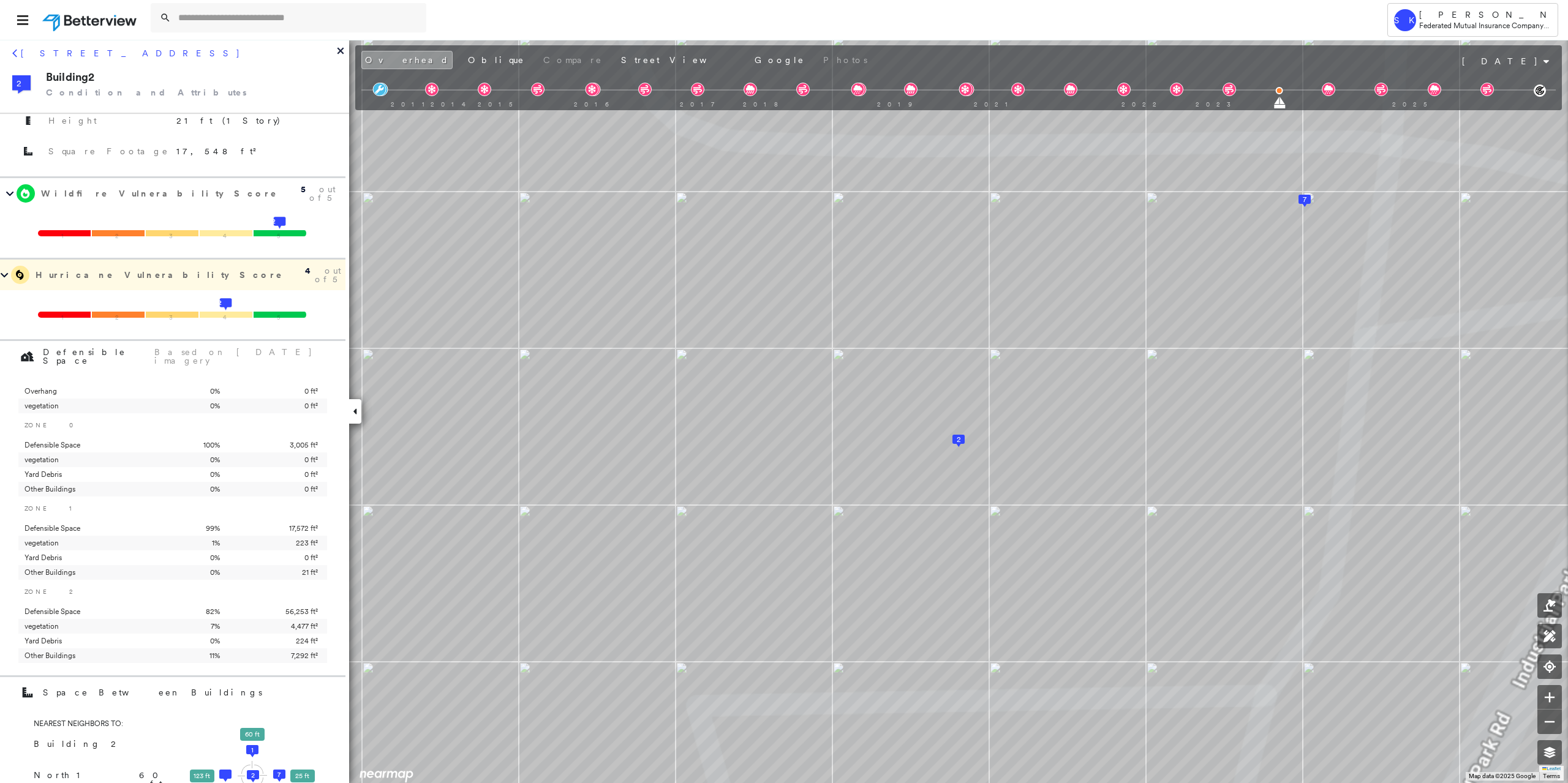 scroll, scrollTop: 478, scrollLeft: 0, axis: vertical 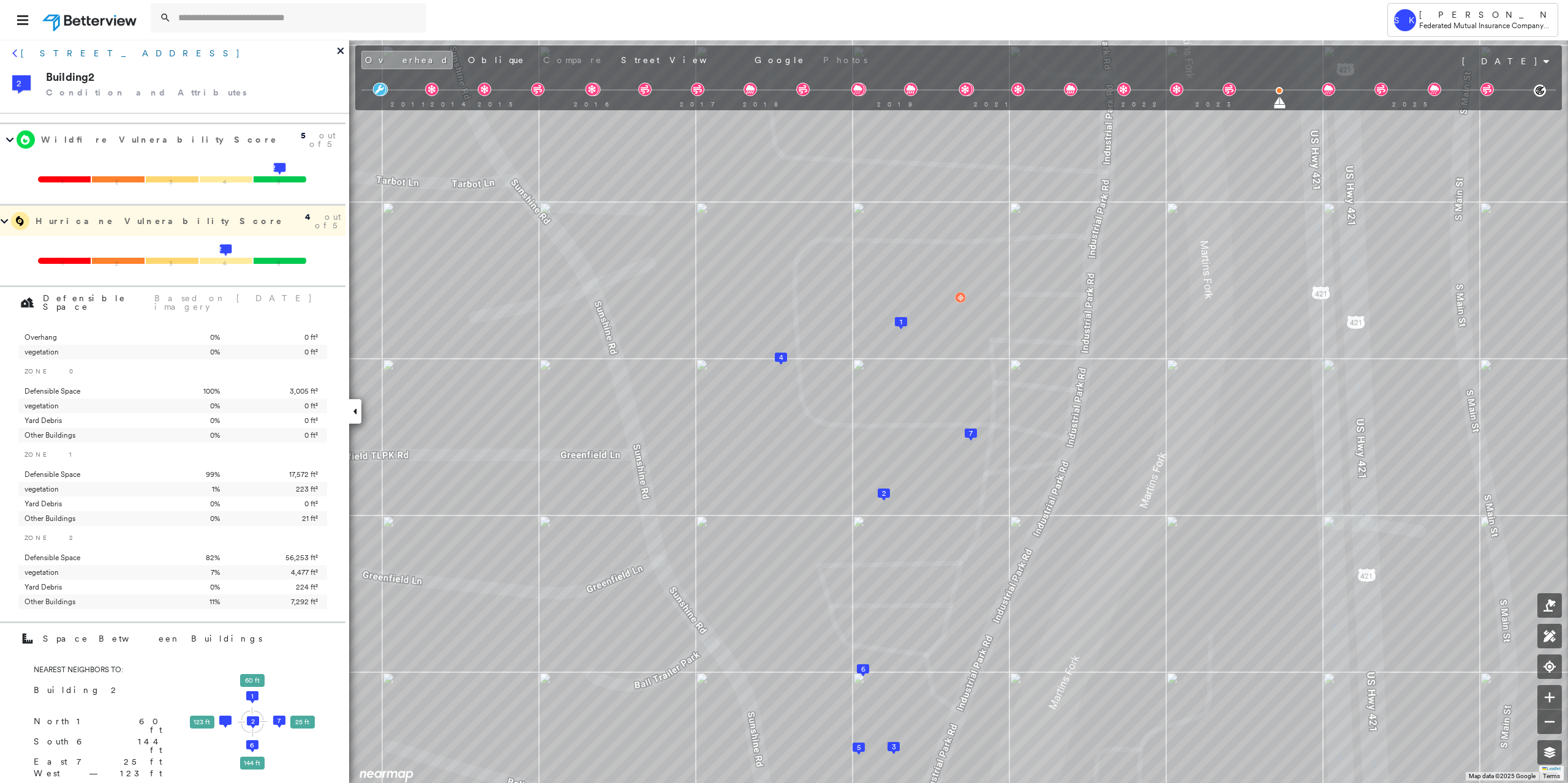 click on "[STREET_ADDRESS]" at bounding box center (131, 53) 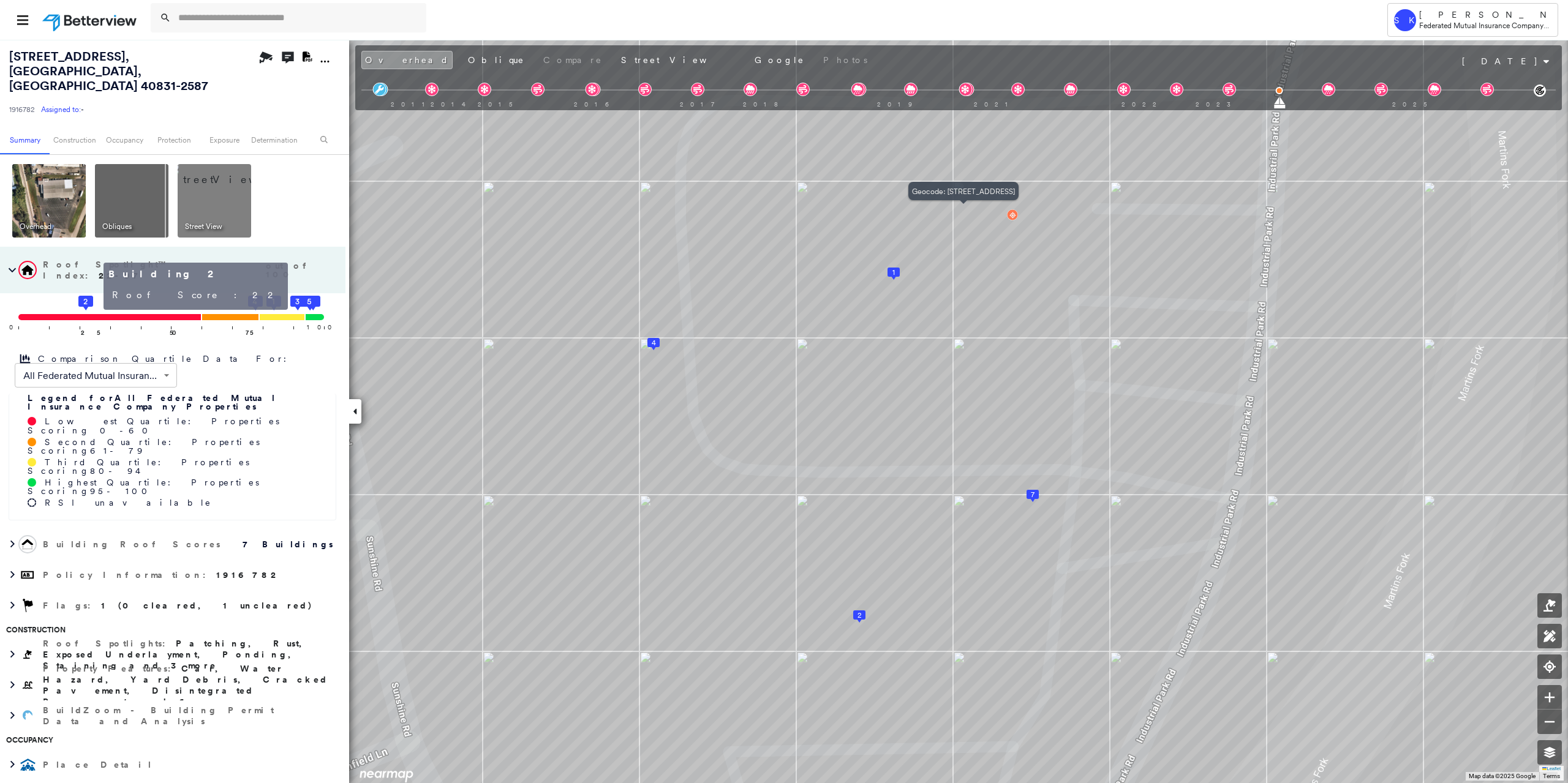 click 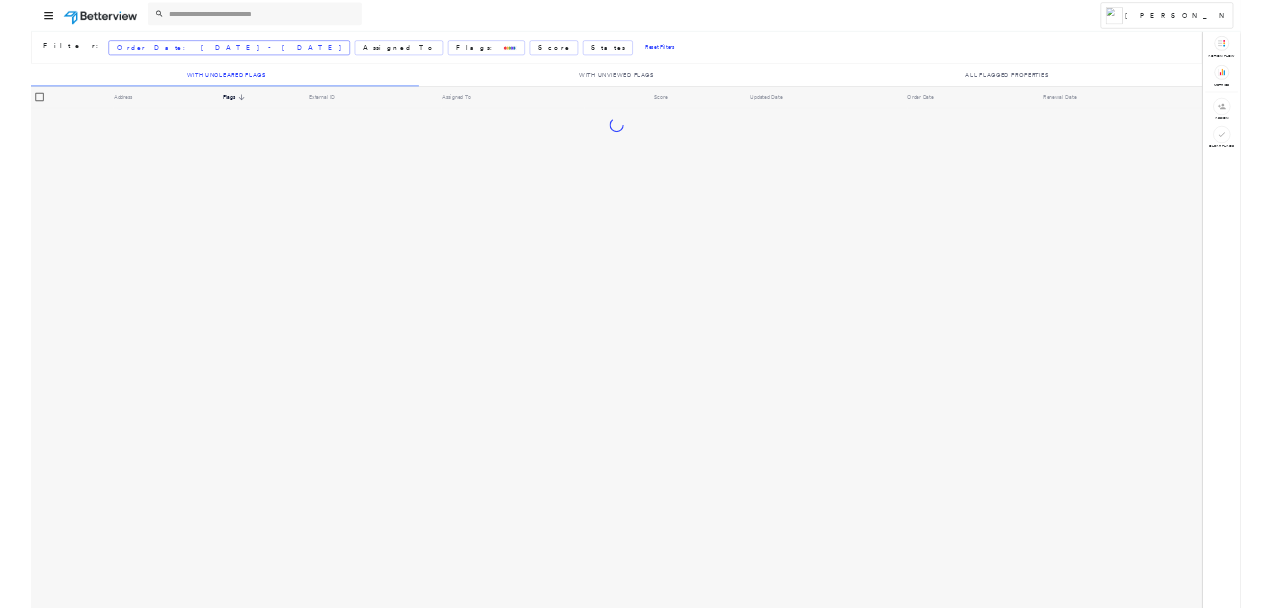 scroll, scrollTop: 0, scrollLeft: 0, axis: both 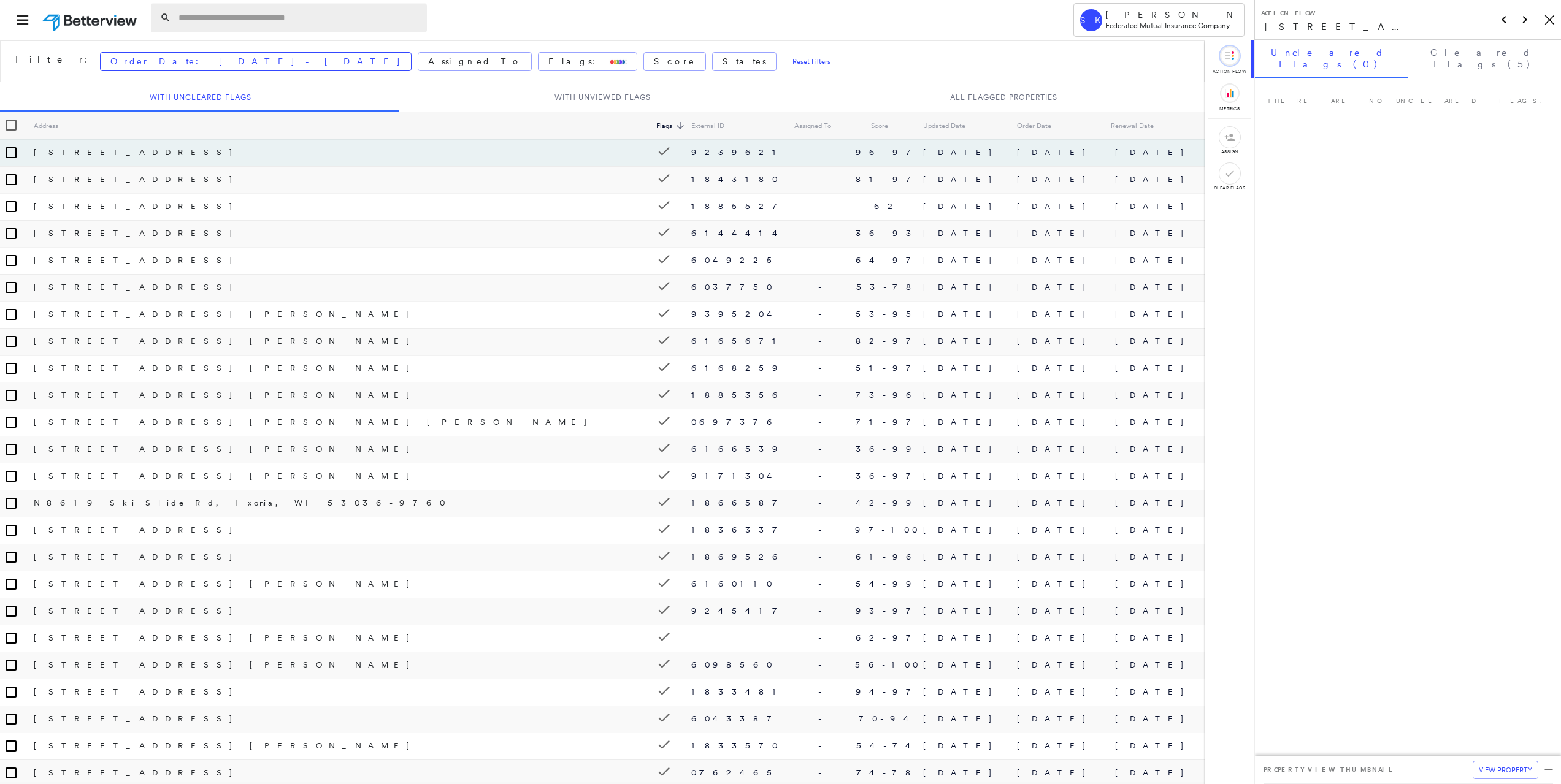 click at bounding box center [299, 18] 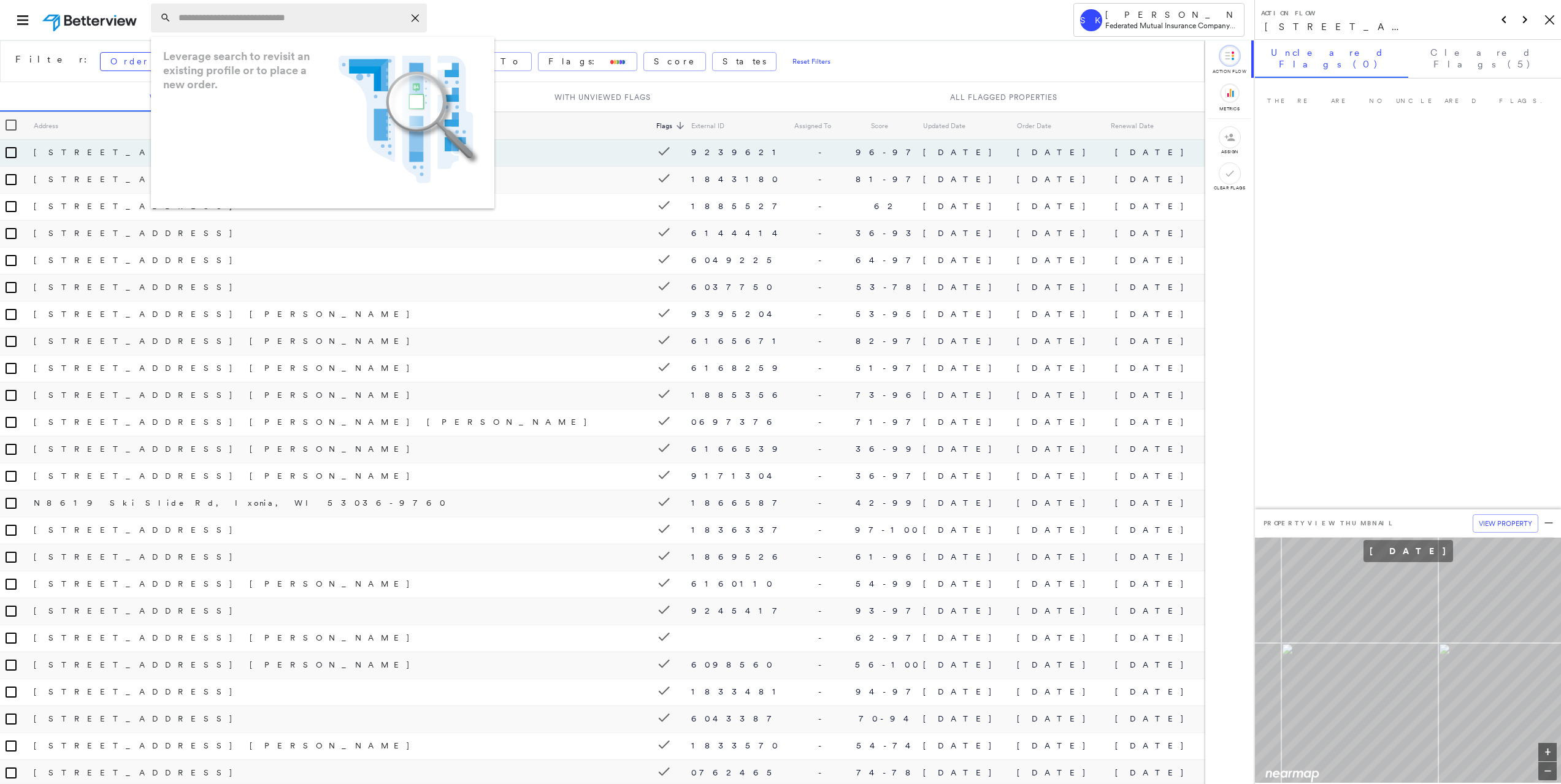 click at bounding box center [291, 18] 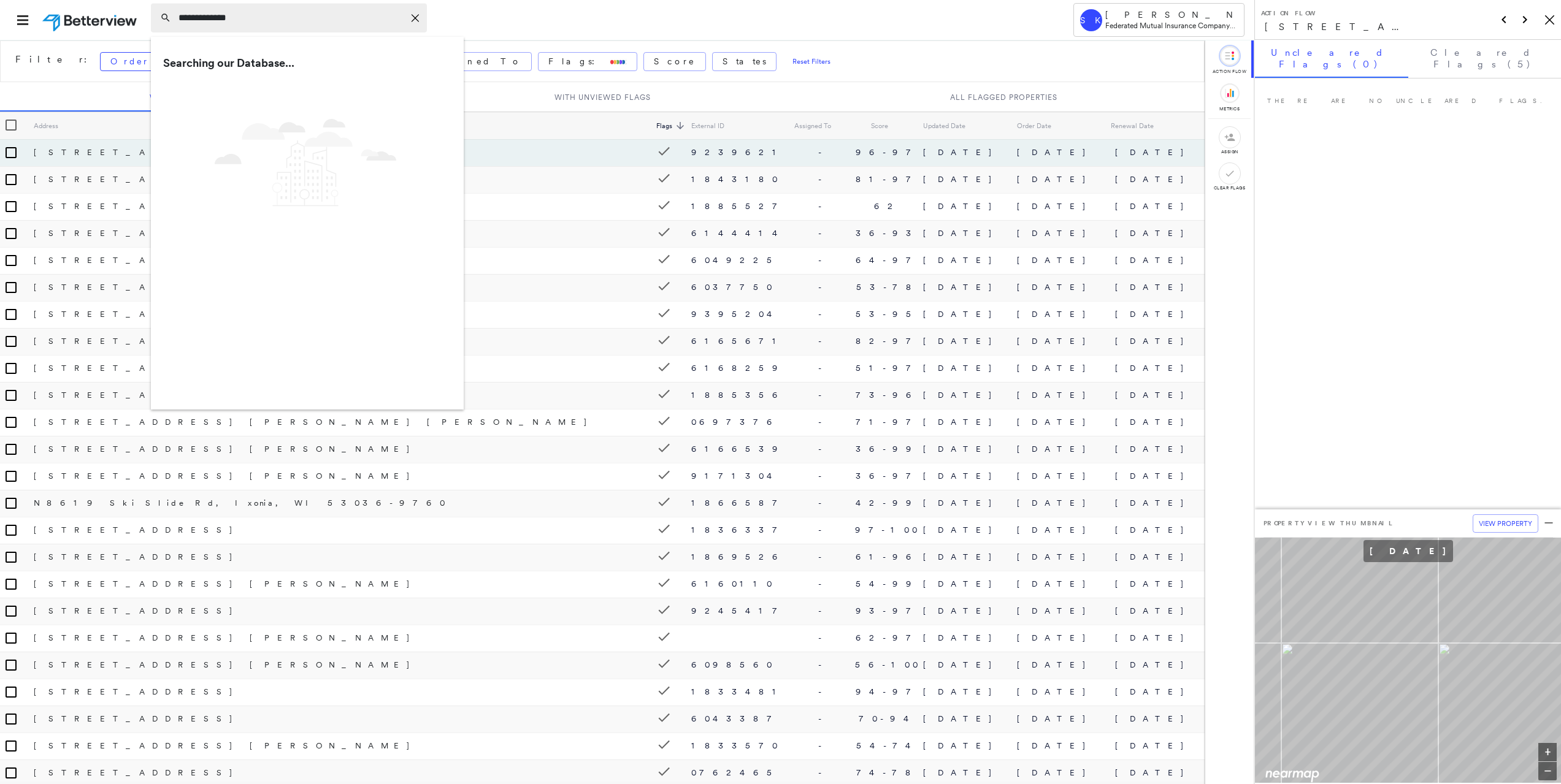 type on "**********" 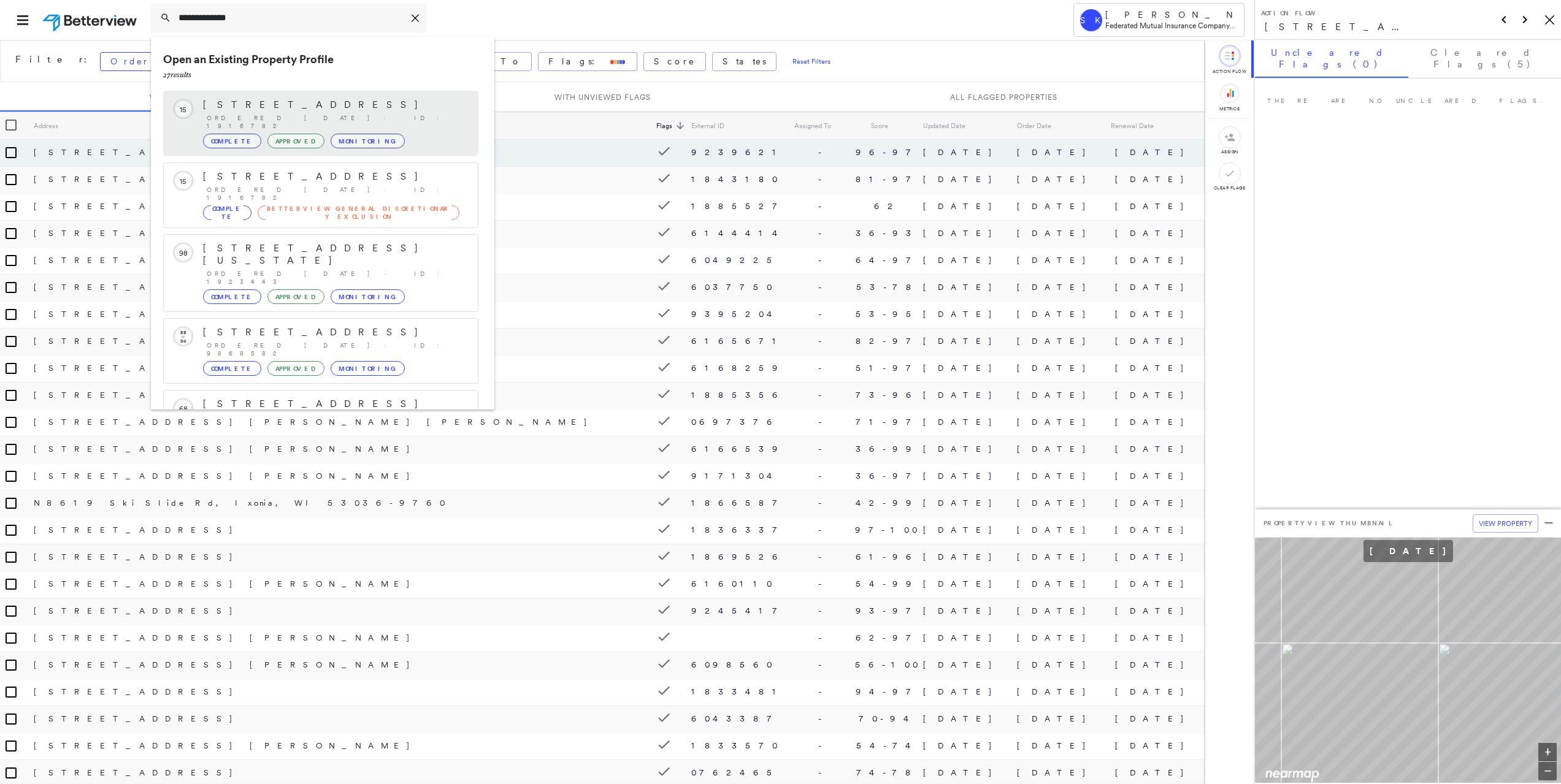 click on "902 E Main St, Cumberland, KY 40823" at bounding box center [334, 105] 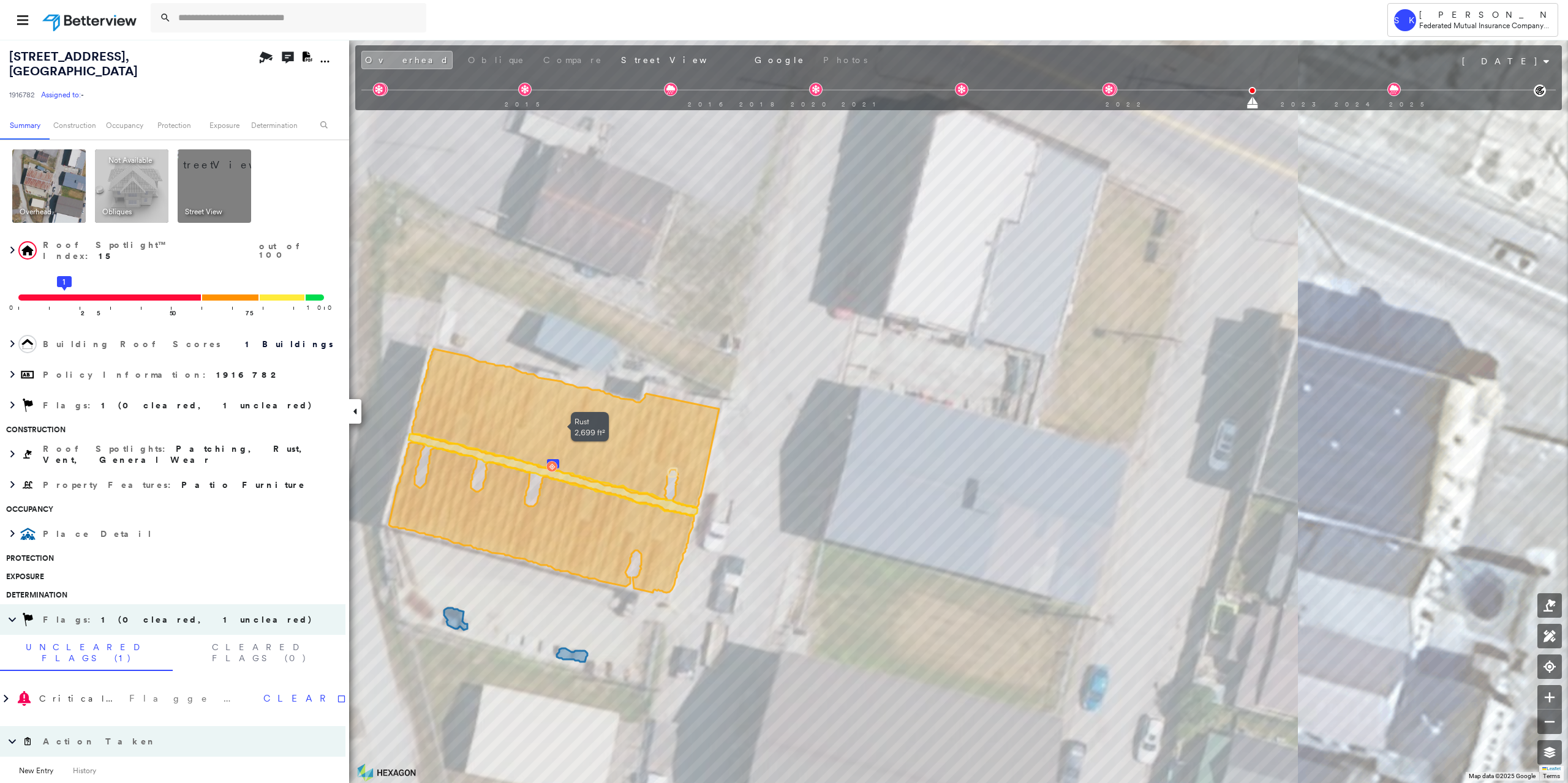 click 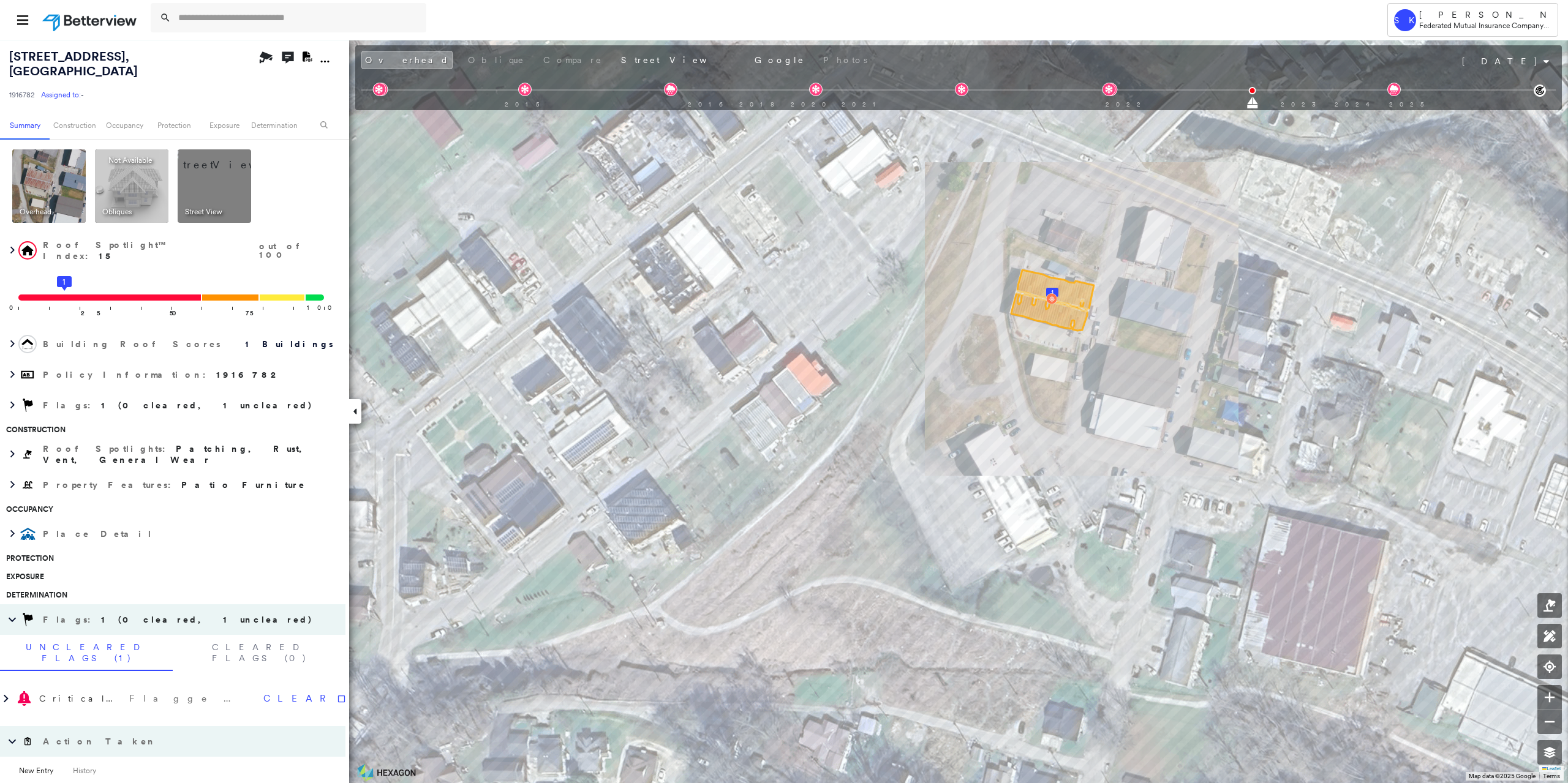 click at bounding box center (229, 159) 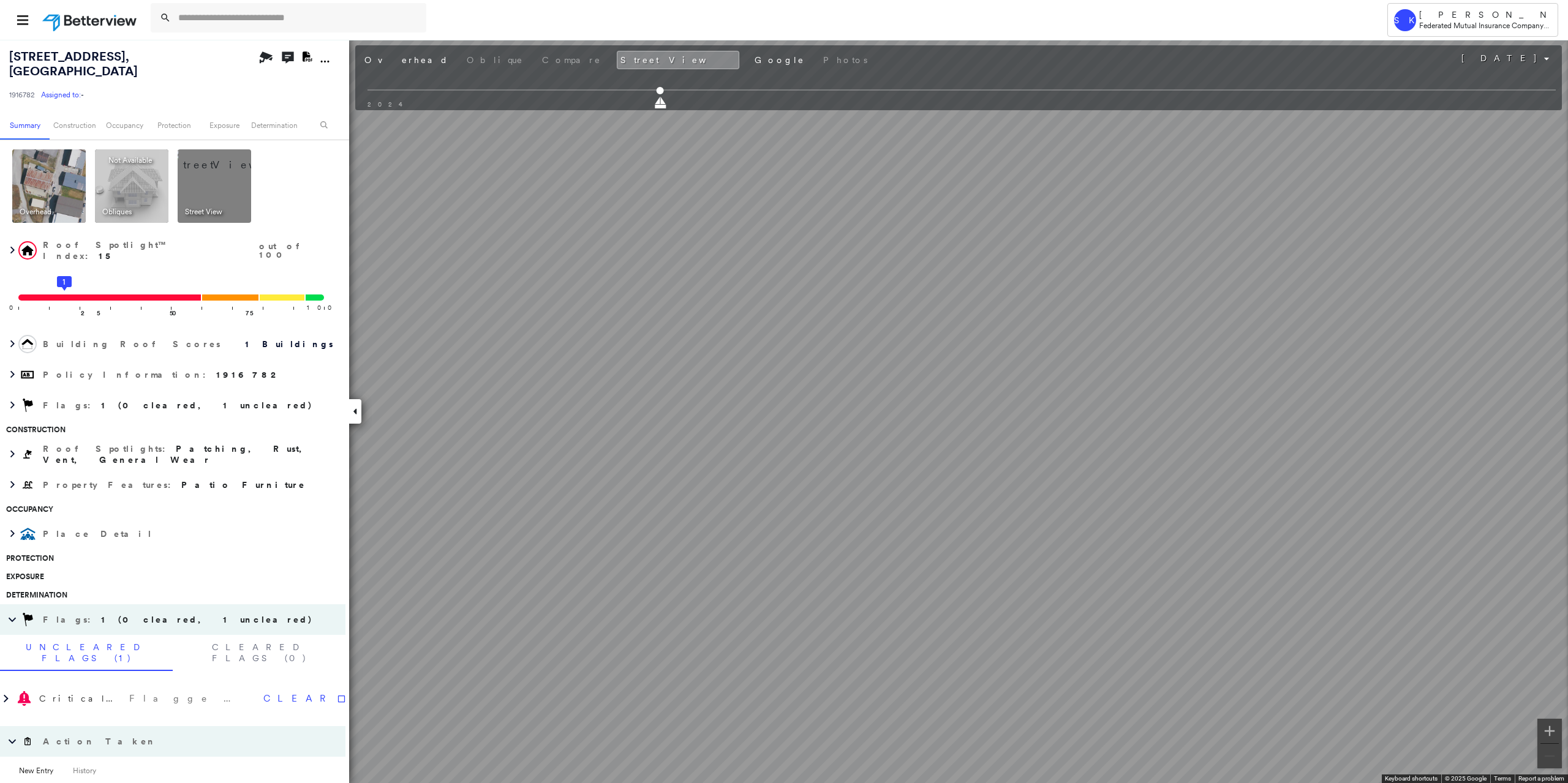 click on "902 E Main St ,  Cumberland, KY 40823 1916782 Assigned to:  - Assigned to:  - 1916782 Assigned to:  - Open Comments Download PDF Report Summary Construction Occupancy Protection Exposure Determination Overhead Obliques Not Available ; Street View Roof Spotlight™ Index :  15 out of 100 0 100 25 1 50 75 Building Roof Scores 1 Buildings Policy Information :  1916782 Flags :  1 (0 cleared, 1 uncleared) Construction Roof Spotlights :  Patching, Rust, Vent, General Wear Property Features :  Patio Furniture Occupancy Place Detail Protection Exposure Determination Flags :  1 (0 cleared, 1 uncleared) Uncleared Flags (1) Cleared Flags  (0) Critical Priority Flagged 07/01/25 Clear Action Taken New Entry History Quote/New Business Terms & Conditions Added ACV Endorsement Added Cosmetic Endorsement Inspection/Loss Control Report Information Added to Inspection Survey Onsite Inspection Ordered Determined No Inspection Needed General Used Report to Further Agent/Insured Discussion Reject/Decline - New Business Save Save" at bounding box center (784, 411) 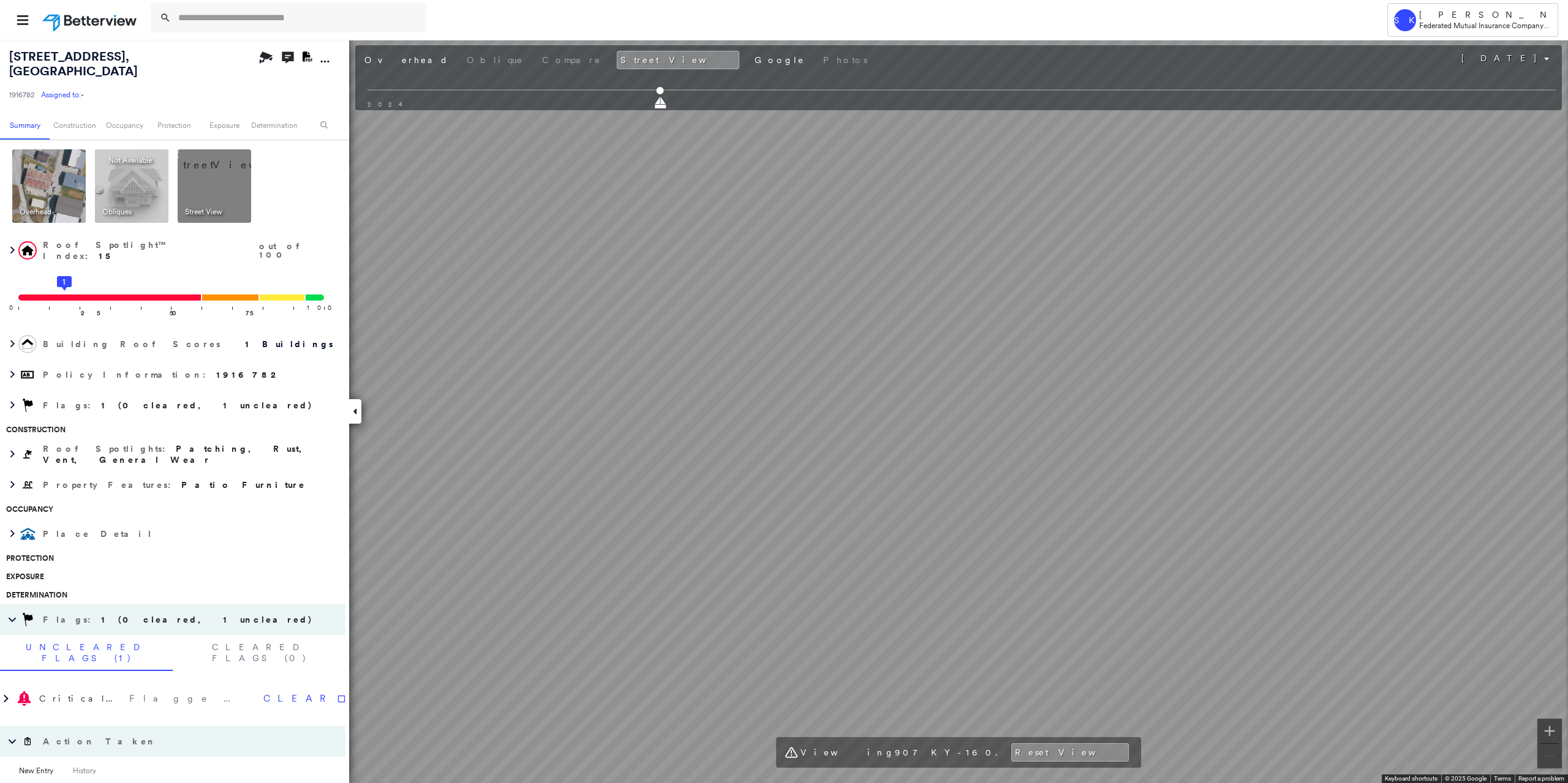 click on "Tower SK Sarah Korbel Federated Mutual Insurance Company  -   PL / CL 902 E Main St ,  Cumberland, KY 40823 1916782 Assigned to:  - Assigned to:  - 1916782 Assigned to:  - Open Comments Download PDF Report Summary Construction Occupancy Protection Exposure Determination Overhead Obliques Not Available ; Street View Roof Spotlight™ Index :  15 out of 100 0 100 25 1 50 75 Building Roof Scores 1 Buildings Policy Information :  1916782 Flags :  1 (0 cleared, 1 uncleared) Construction Roof Spotlights :  Patching, Rust, Vent, General Wear Property Features :  Patio Furniture Occupancy Place Detail Protection Exposure Determination Flags :  1 (0 cleared, 1 uncleared) Uncleared Flags (1) Cleared Flags  (0) Critical Priority Flagged 07/01/25 Clear Action Taken New Entry History Quote/New Business Terms & Conditions Added ACV Endorsement Added Cosmetic Endorsement Inspection/Loss Control Report Information Added to Inspection Survey Onsite Inspection Ordered Determined No Inspection Needed General Save Renewal Save" at bounding box center (784, 391) 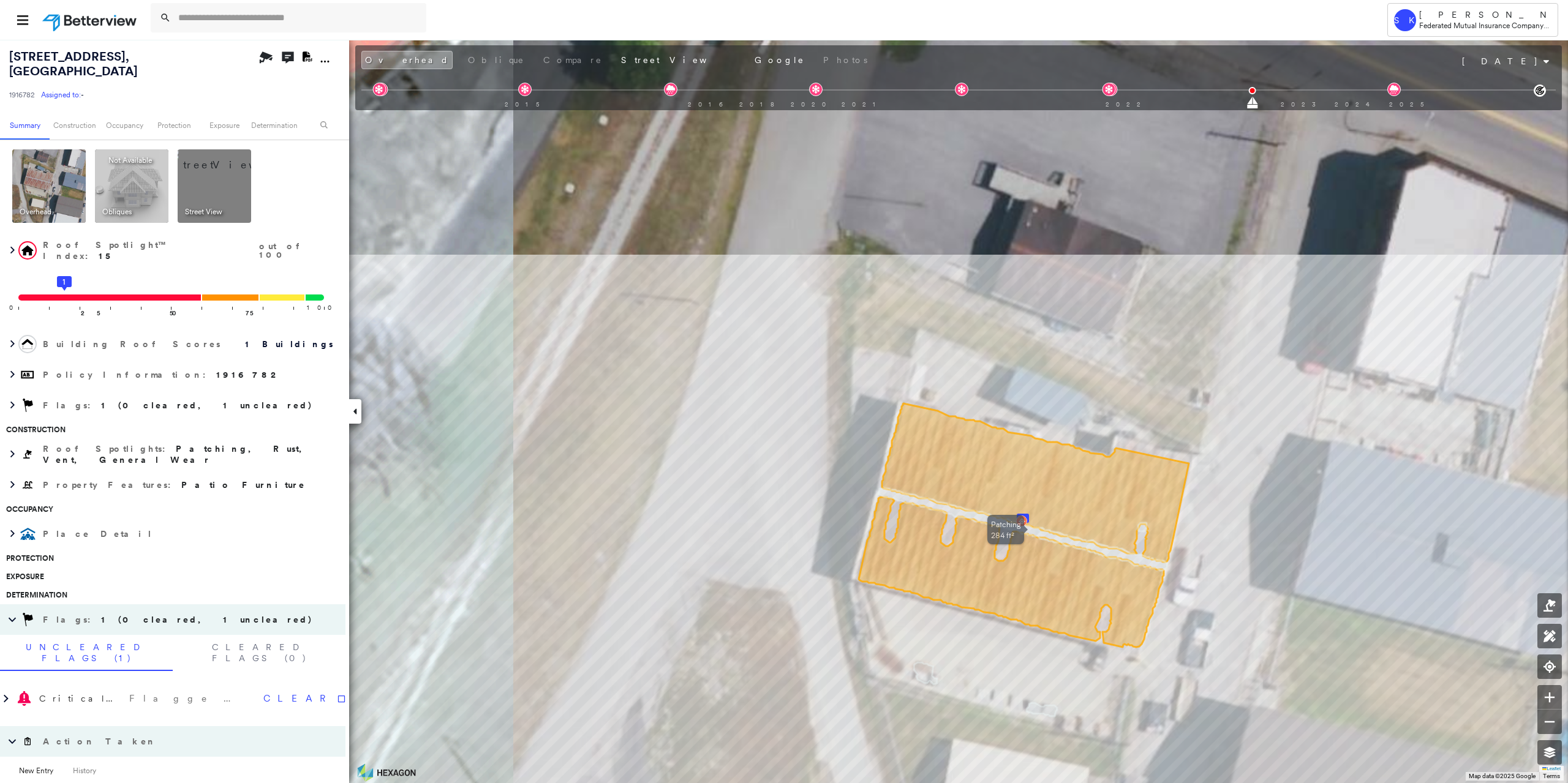 drag, startPoint x: 937, startPoint y: 354, endPoint x: 971, endPoint y: 519, distance: 168.46661 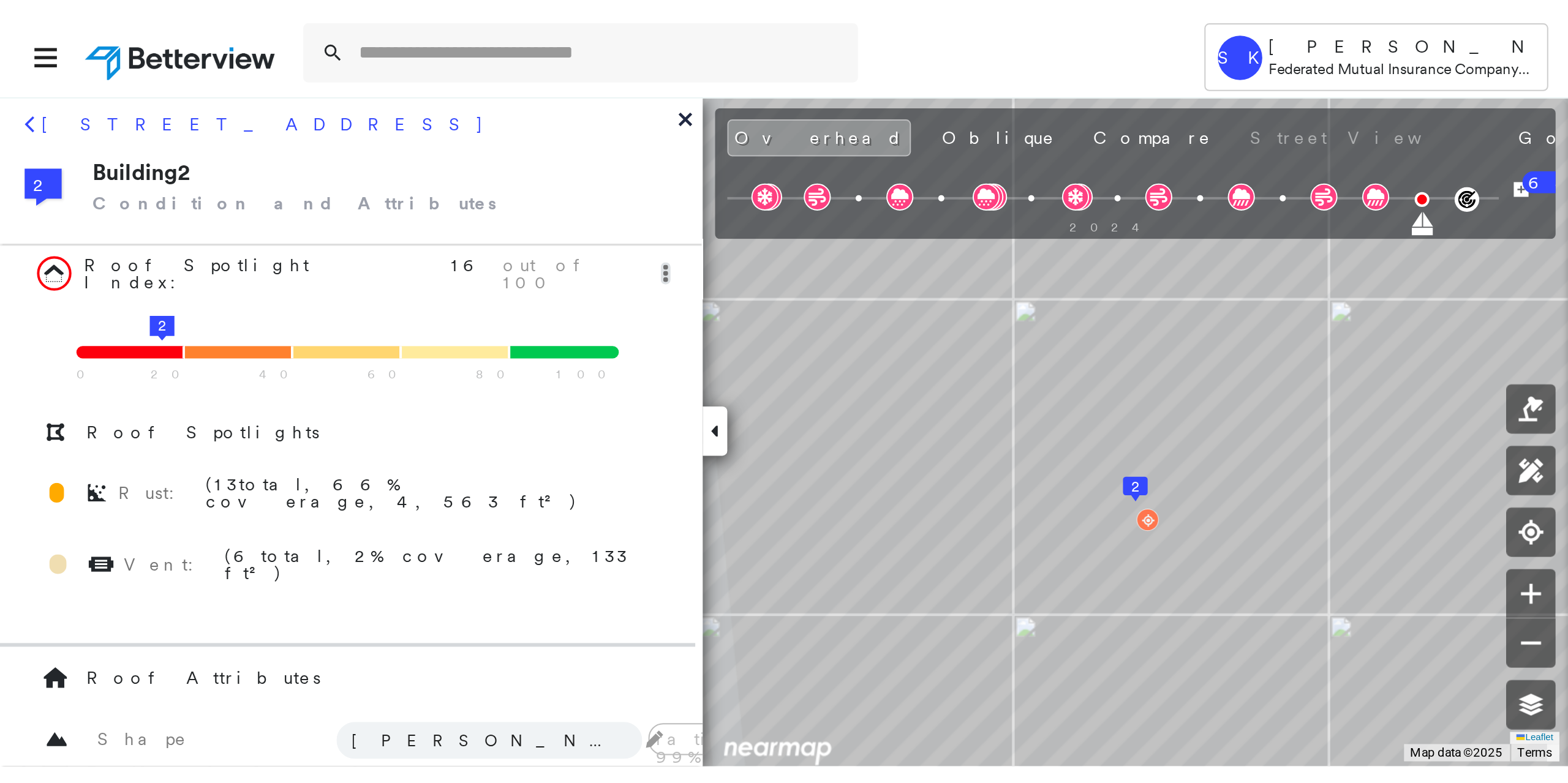 scroll, scrollTop: 0, scrollLeft: 0, axis: both 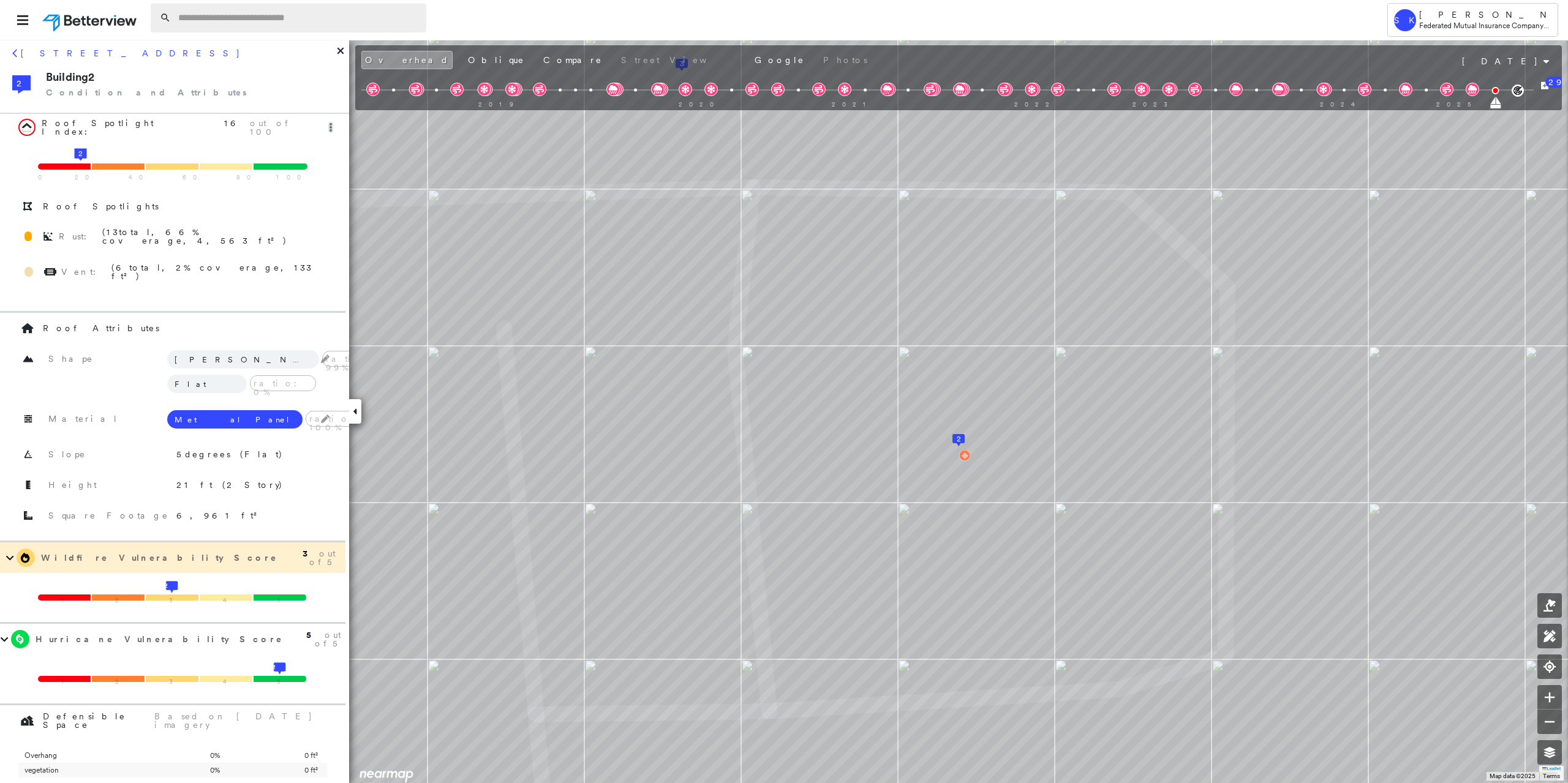 click at bounding box center (298, 18) 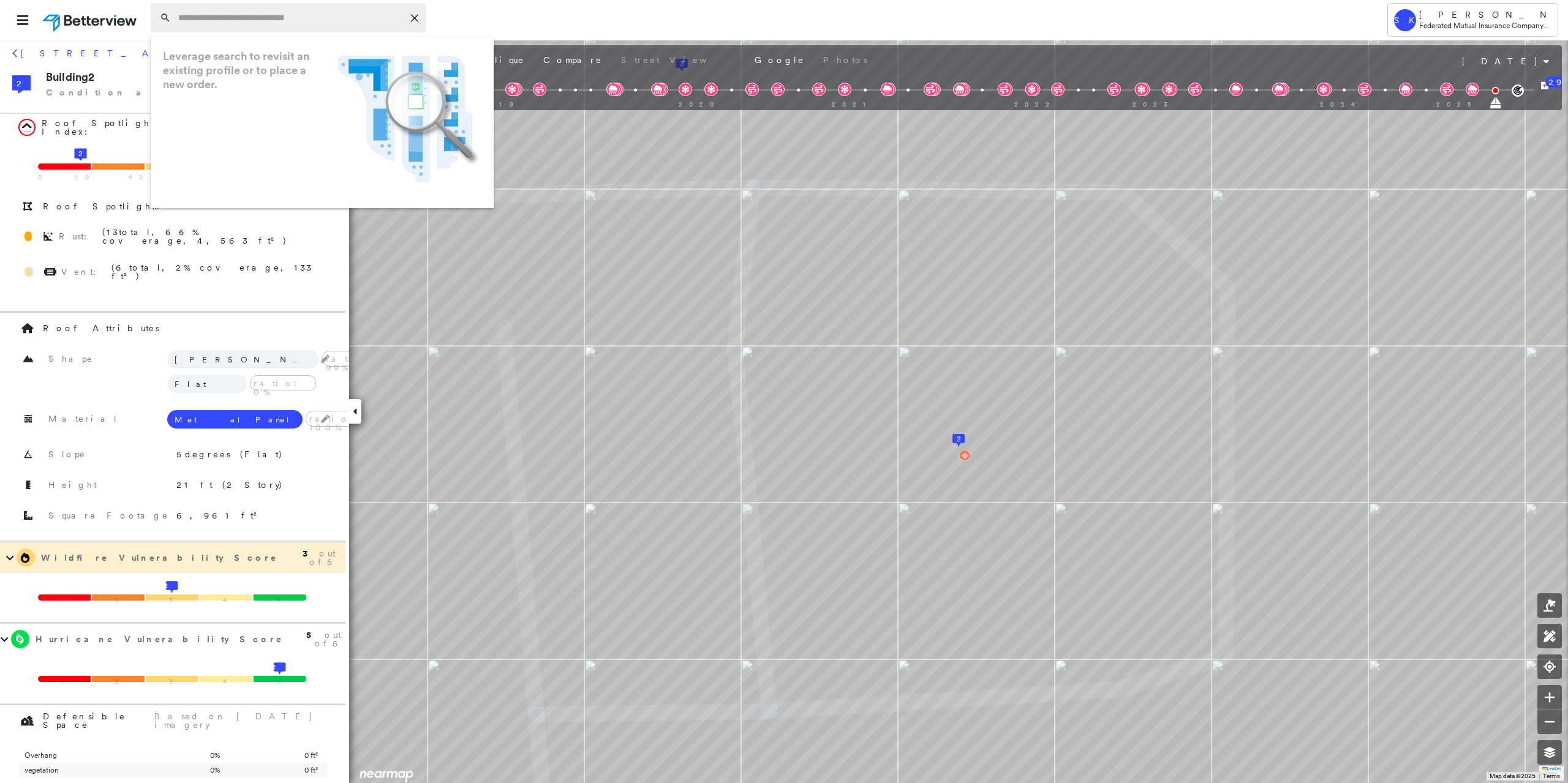 paste on "**********" 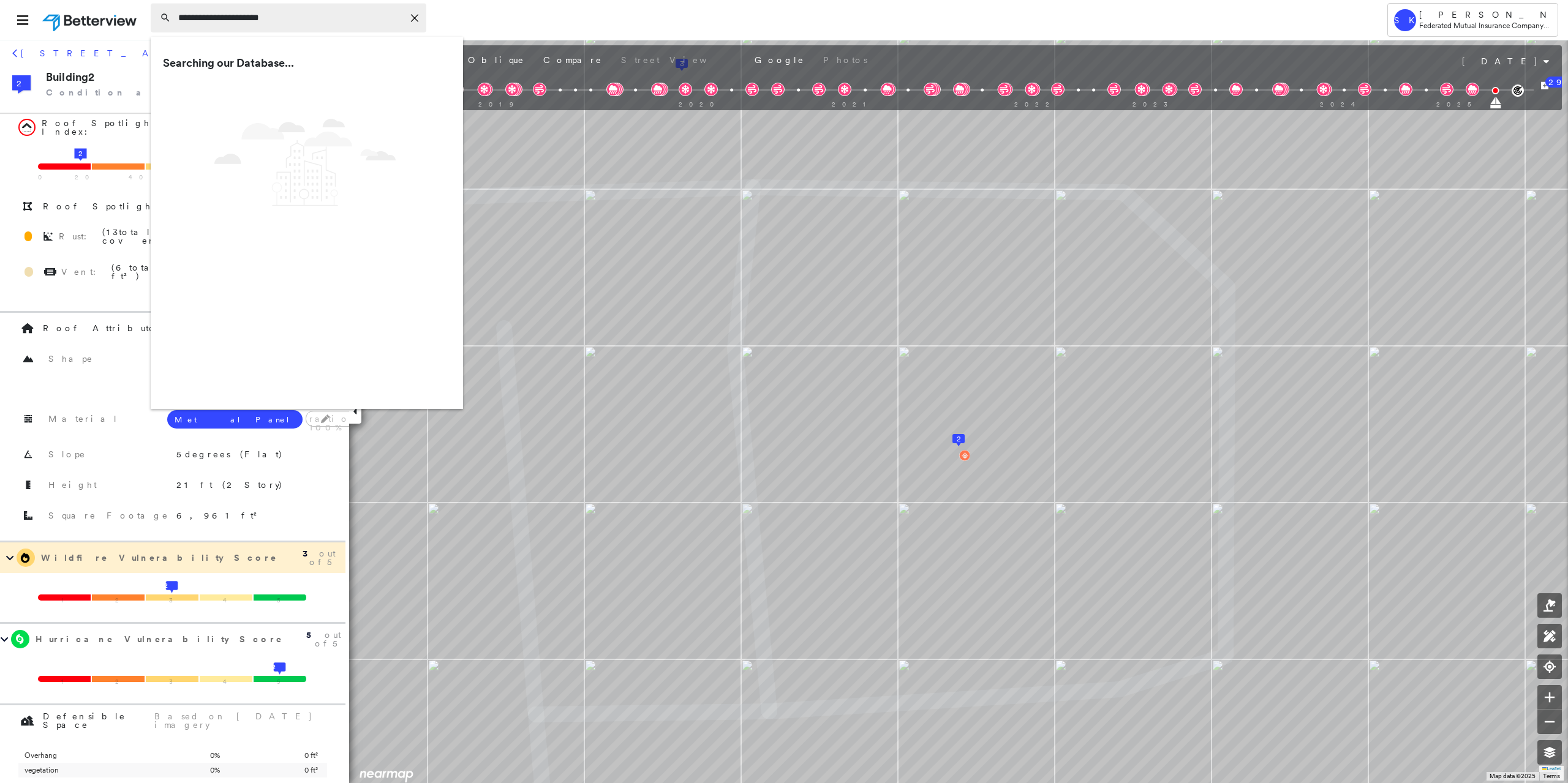 type on "**********" 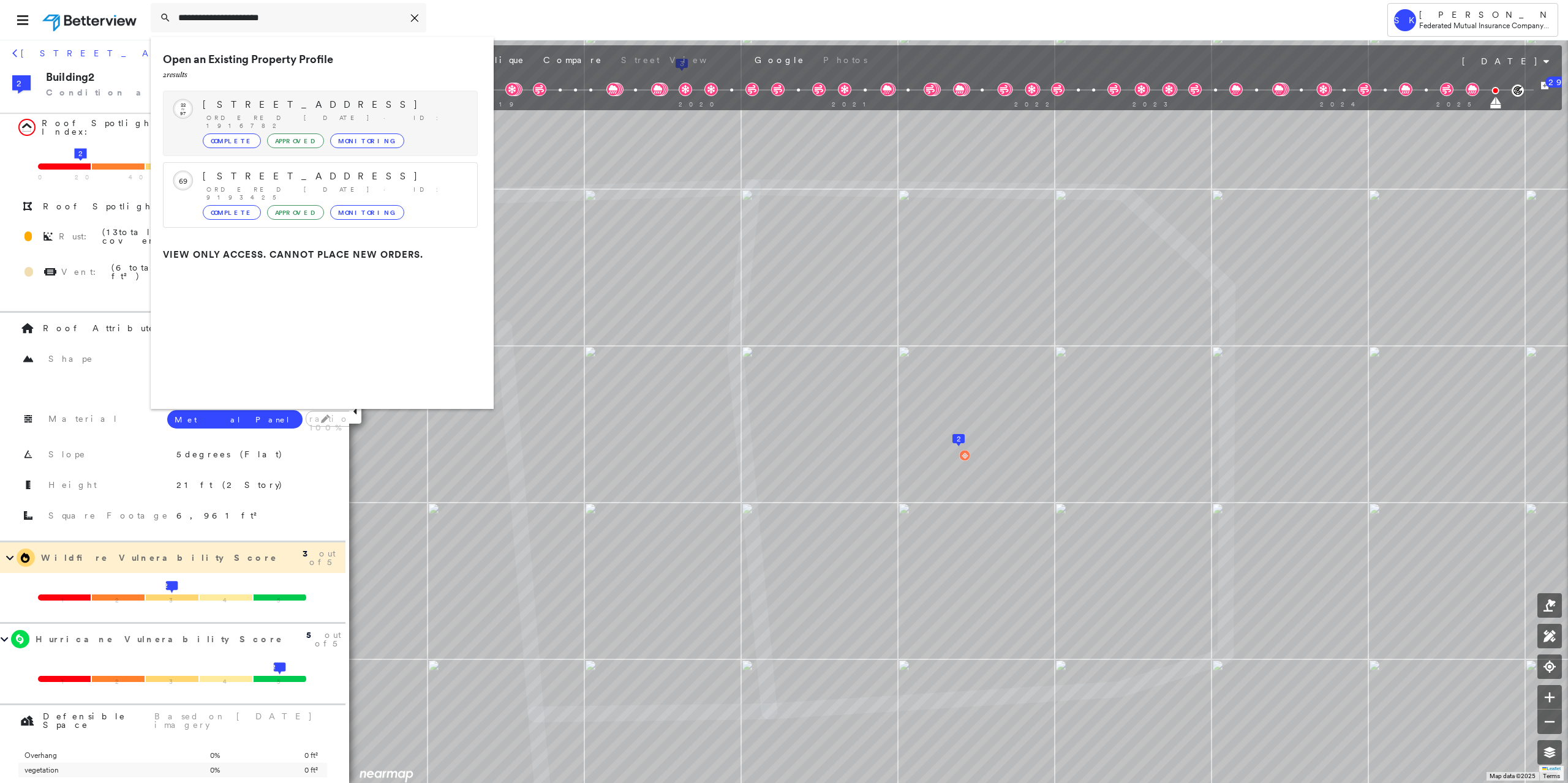 click on "[STREET_ADDRESS]" at bounding box center (334, 105) 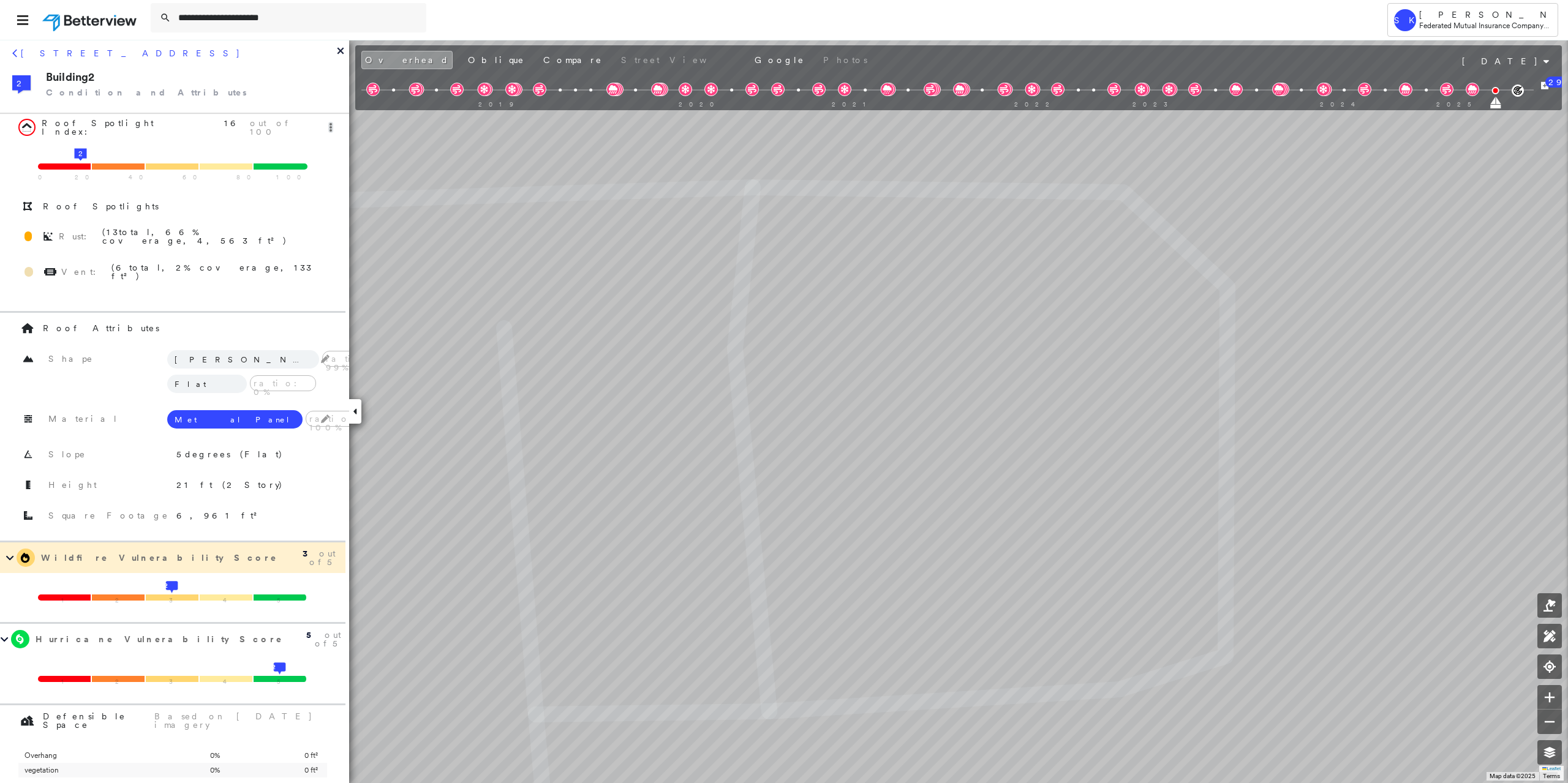 type 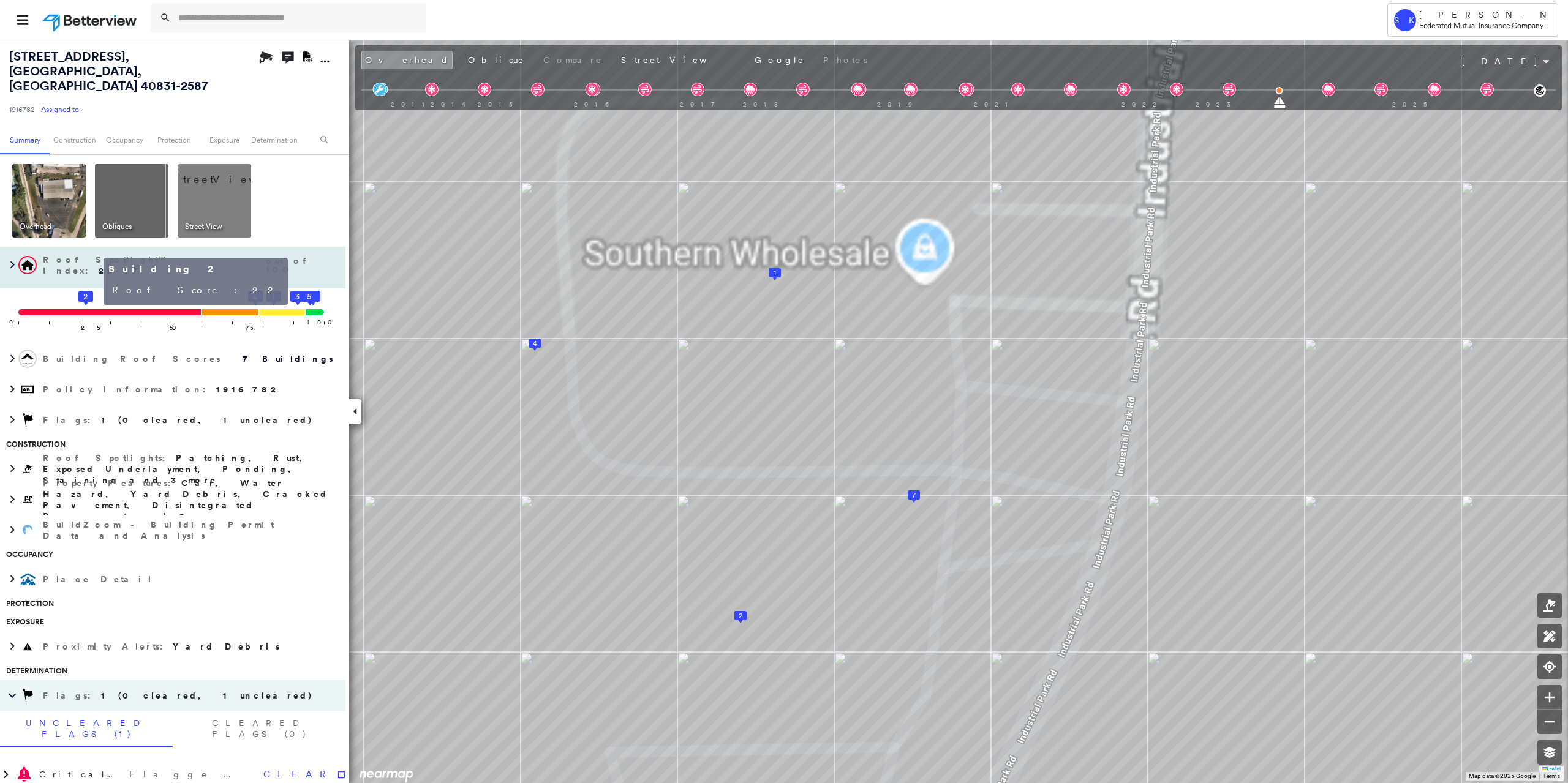 click 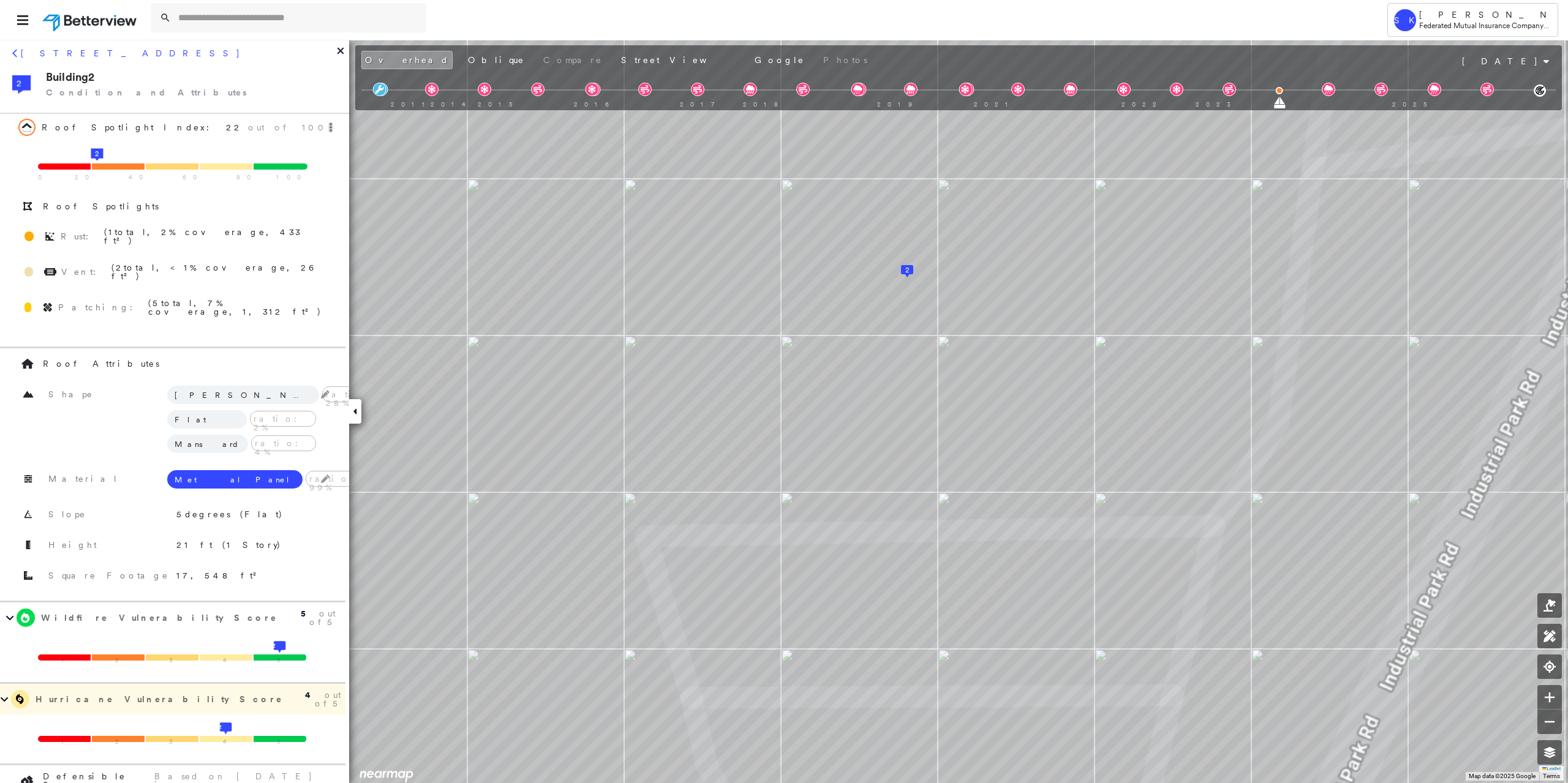 click on "165 Industrial Park Rd, Harlan, KY 40831-2587" at bounding box center (127, 58) 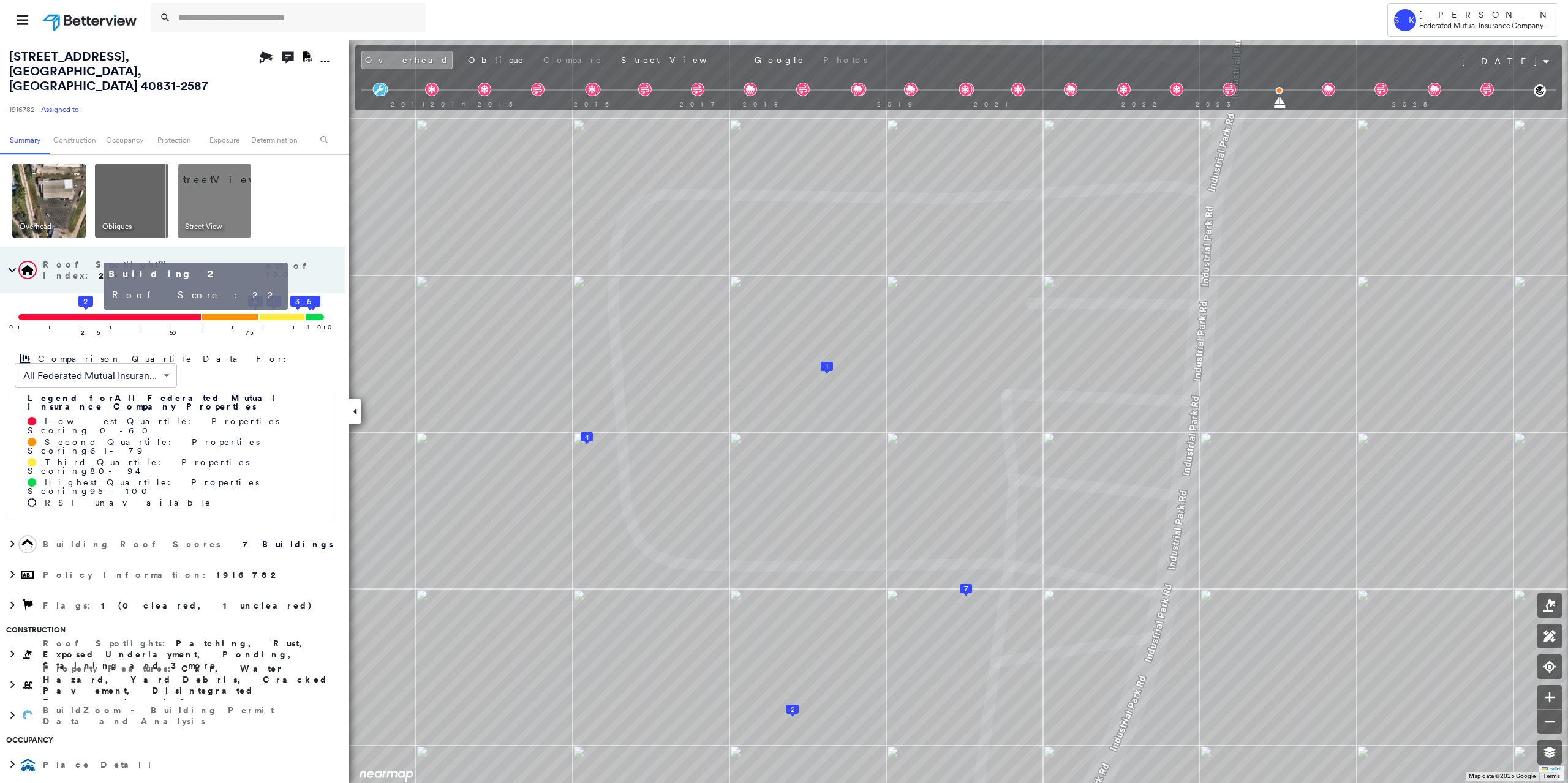 click 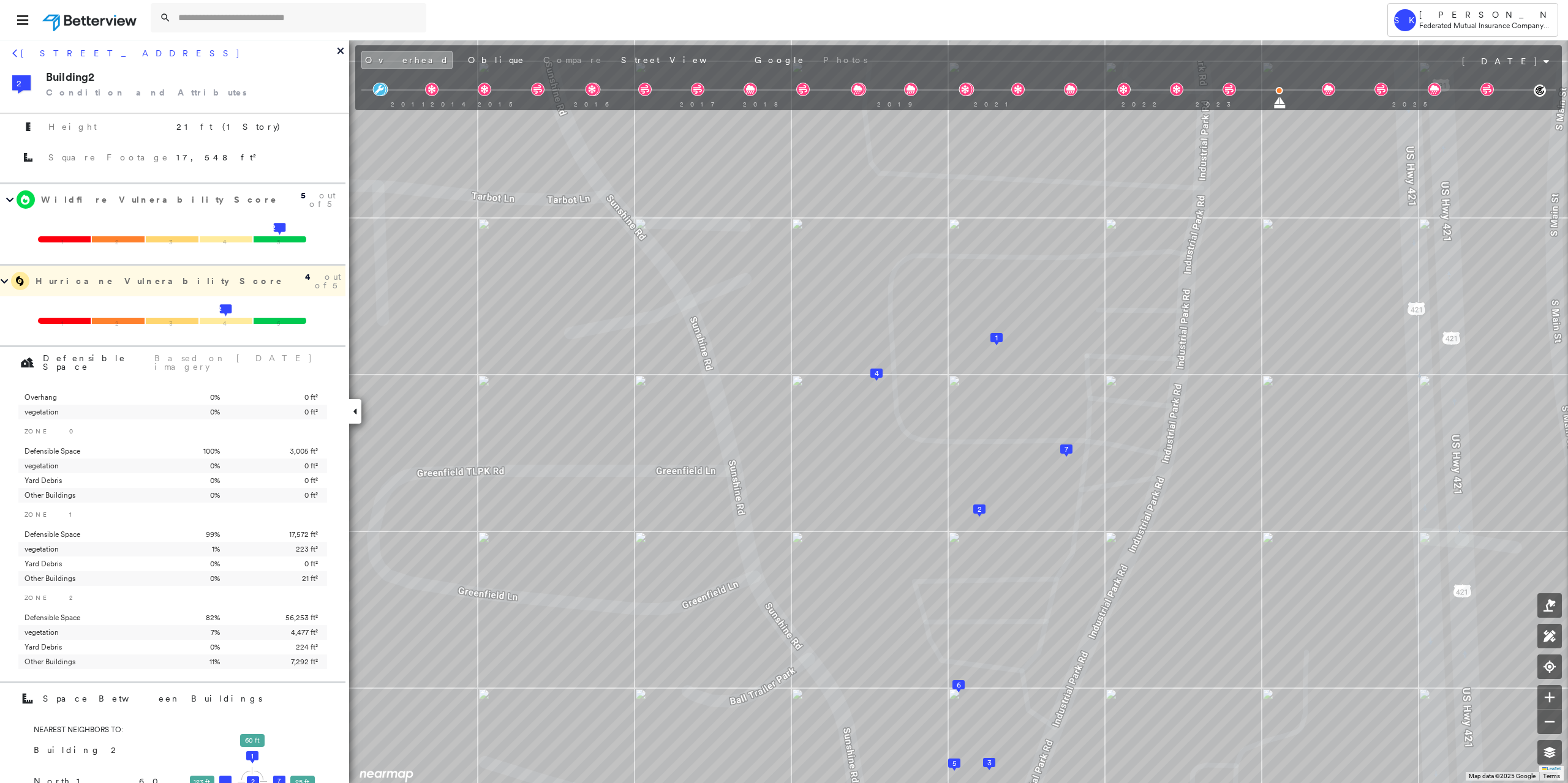 scroll, scrollTop: 478, scrollLeft: 0, axis: vertical 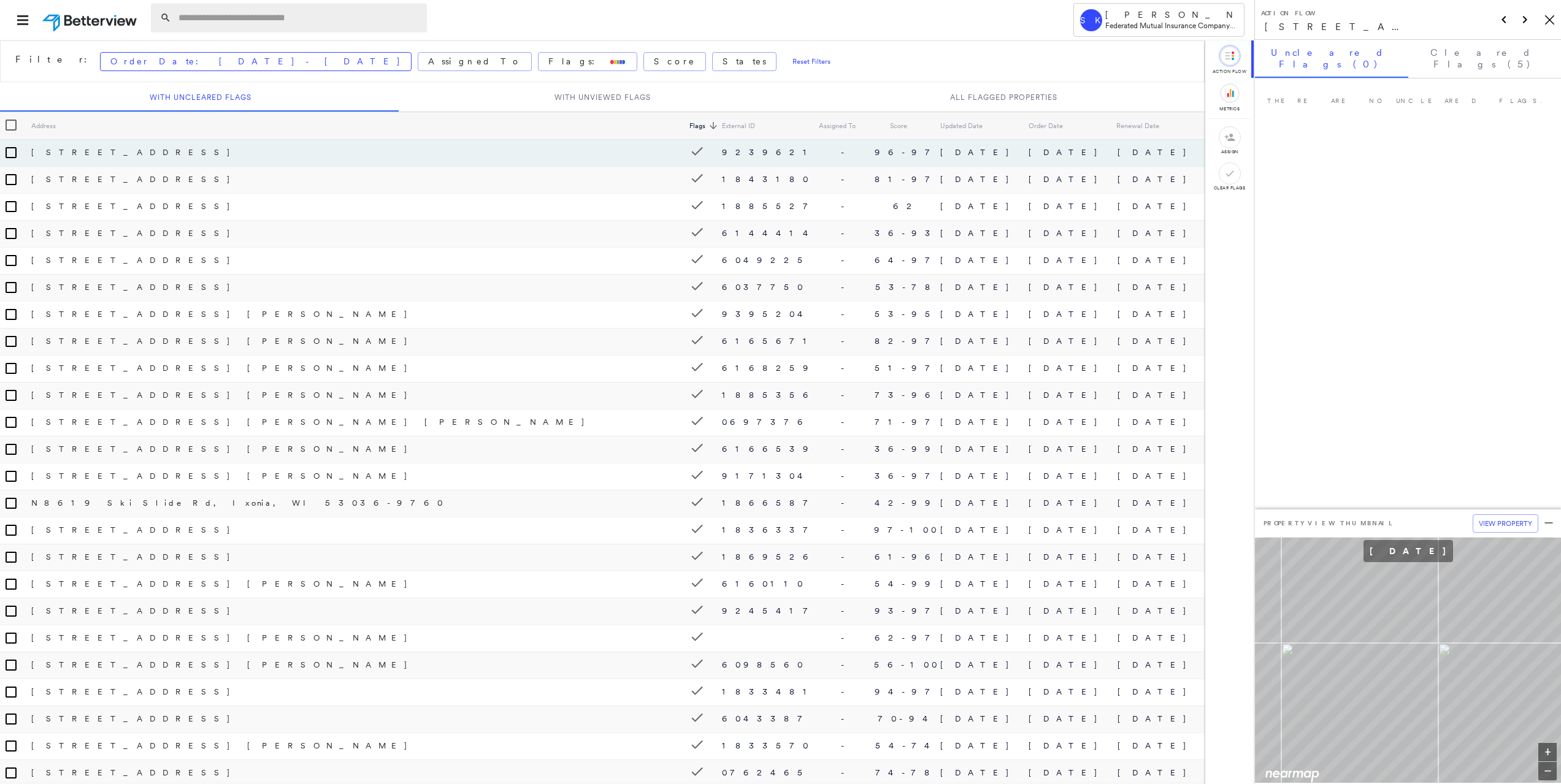 click at bounding box center [299, 18] 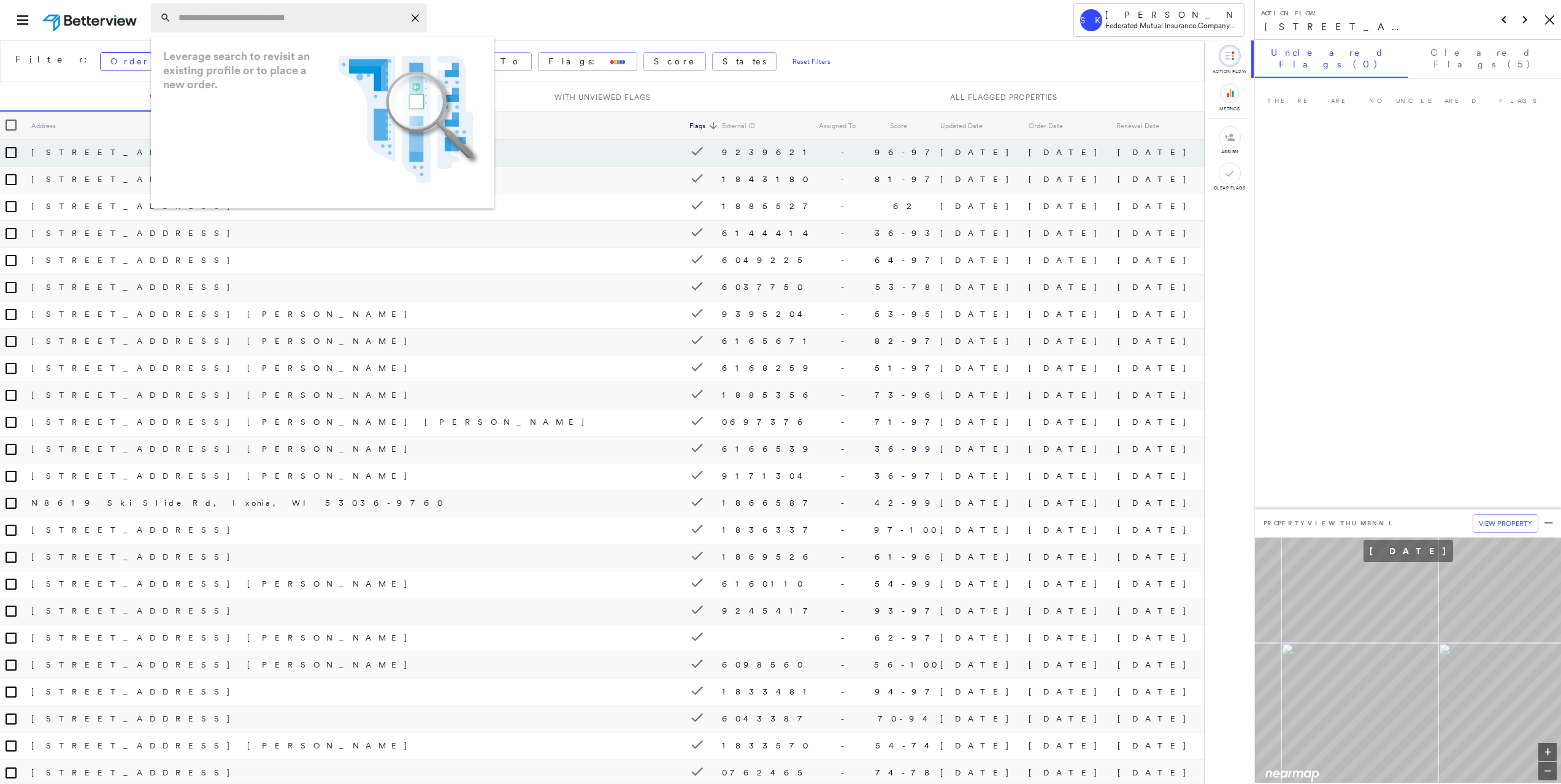 paste on "**********" 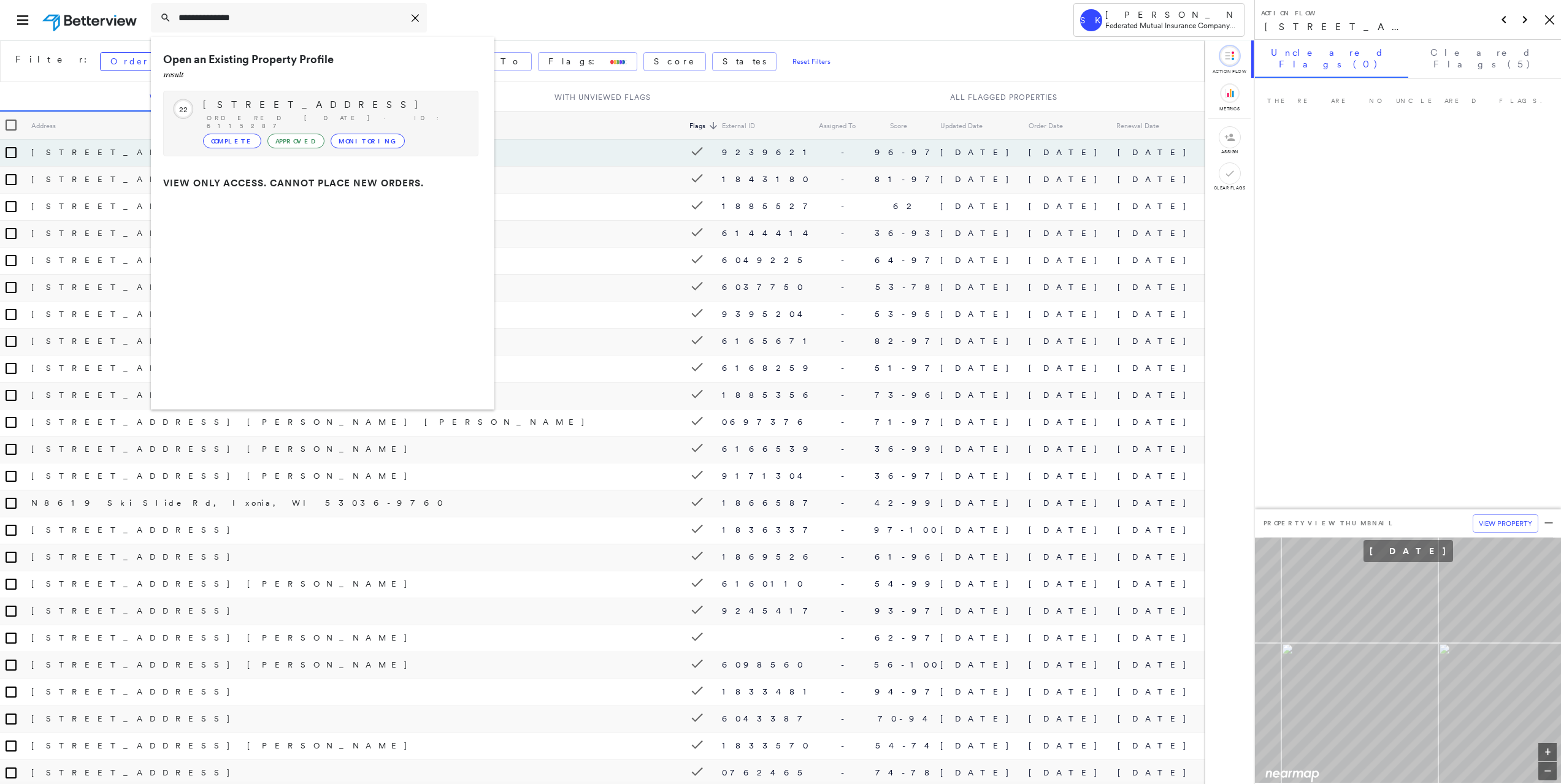 type on "**********" 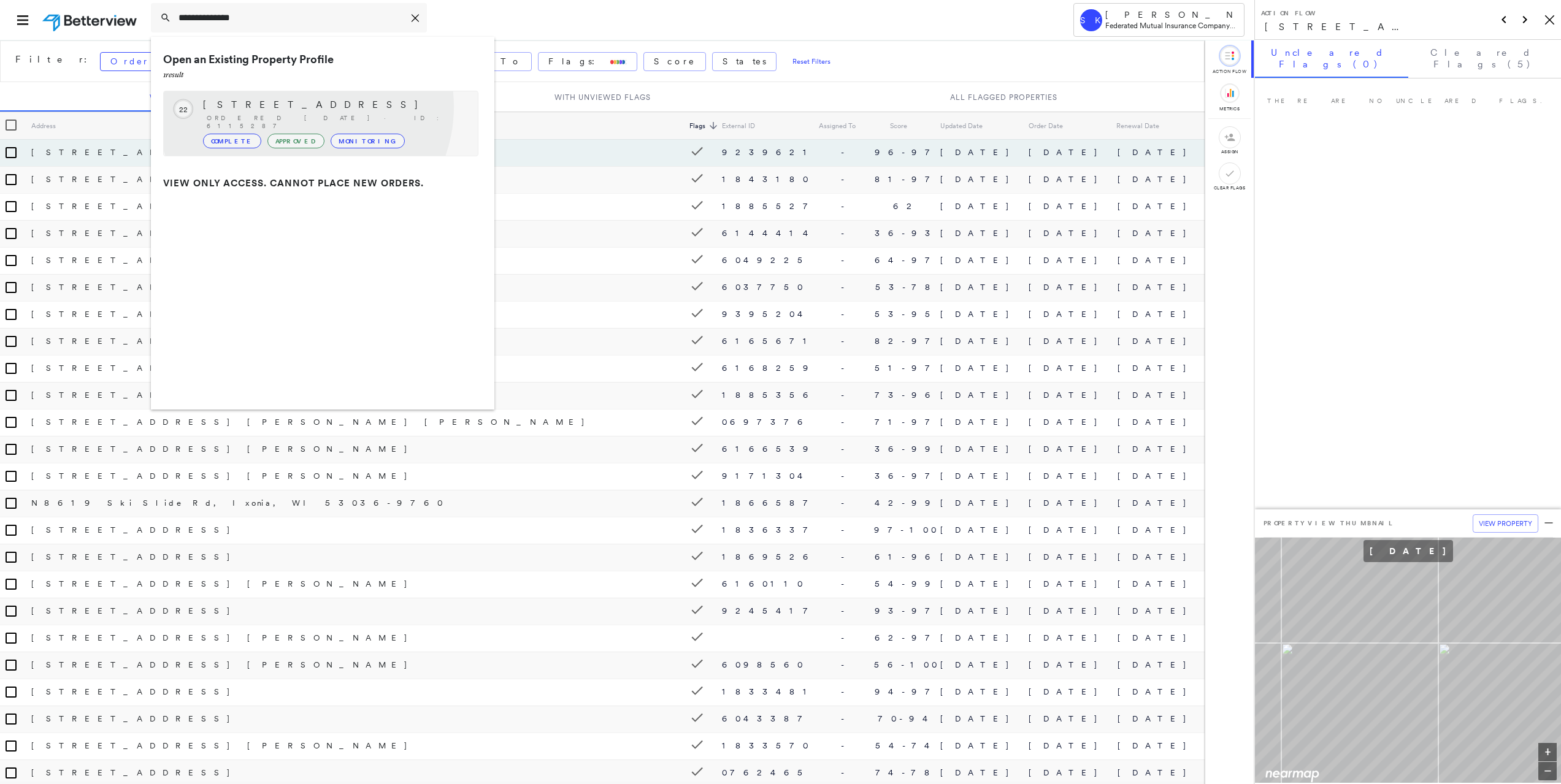 click on "1218 S 11th St, Niles, MI 49120-3409" at bounding box center (334, 105) 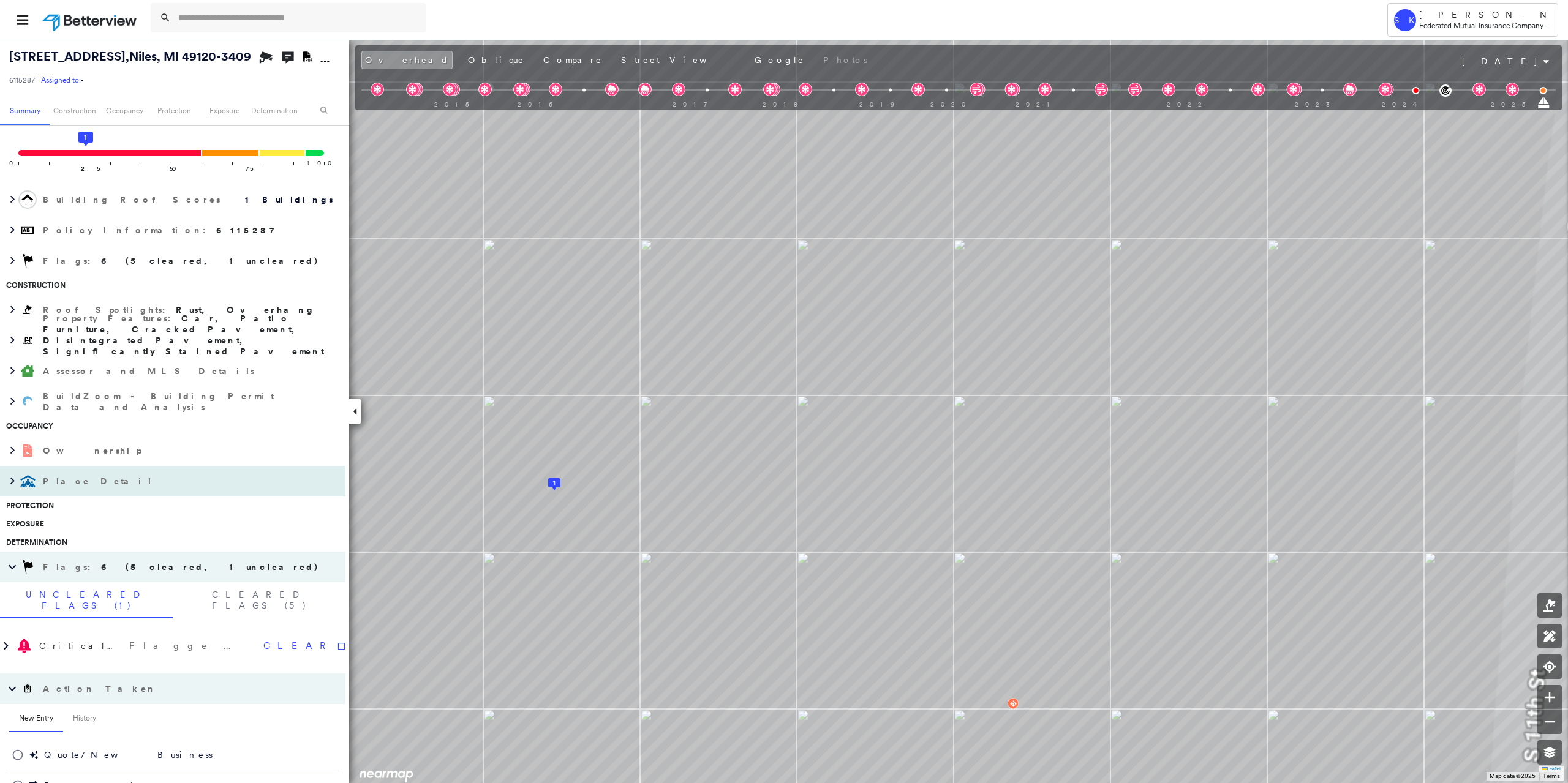 scroll, scrollTop: 143, scrollLeft: 0, axis: vertical 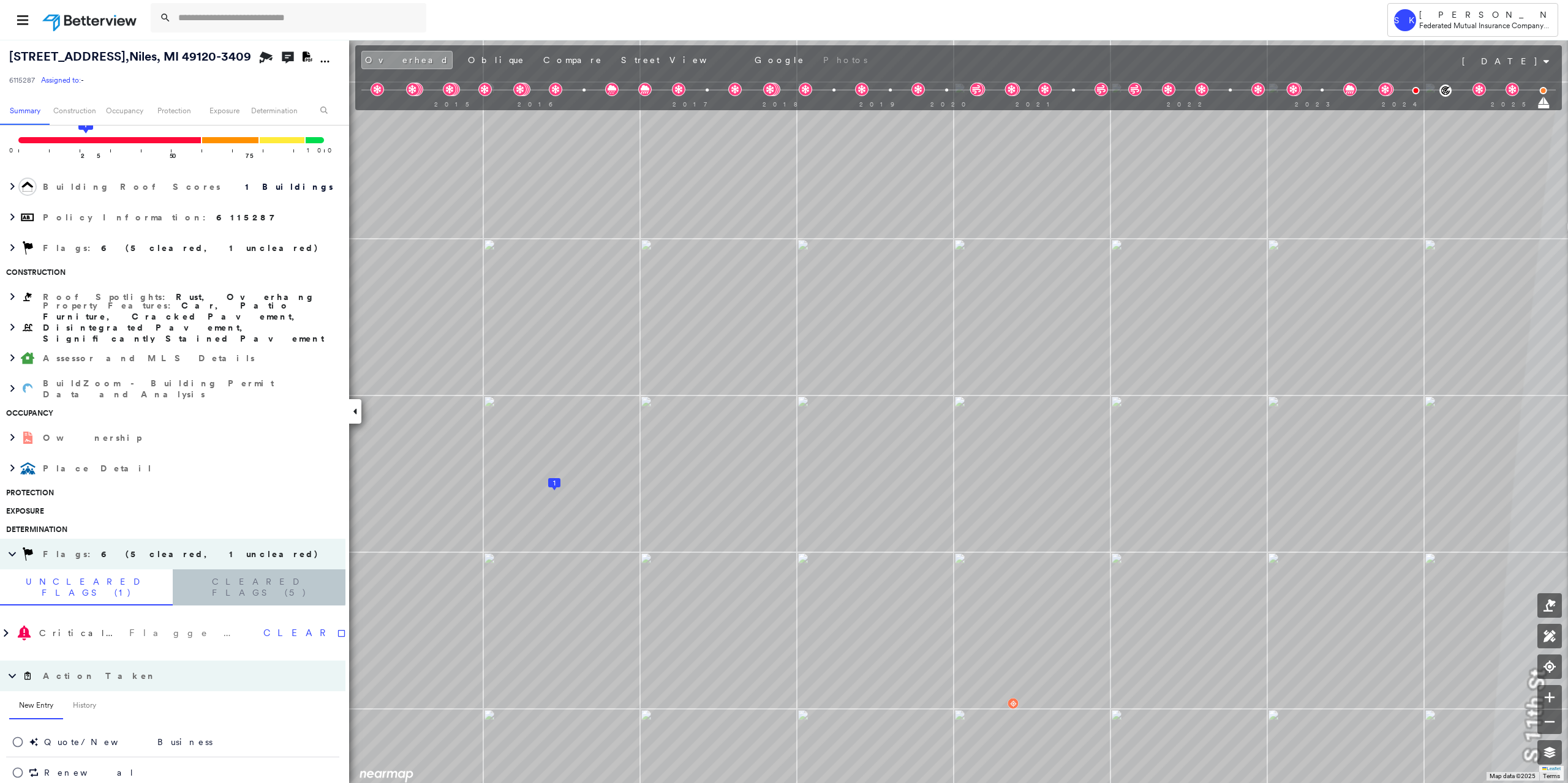 click on "Cleared Flags  (5)" at bounding box center [259, 587] 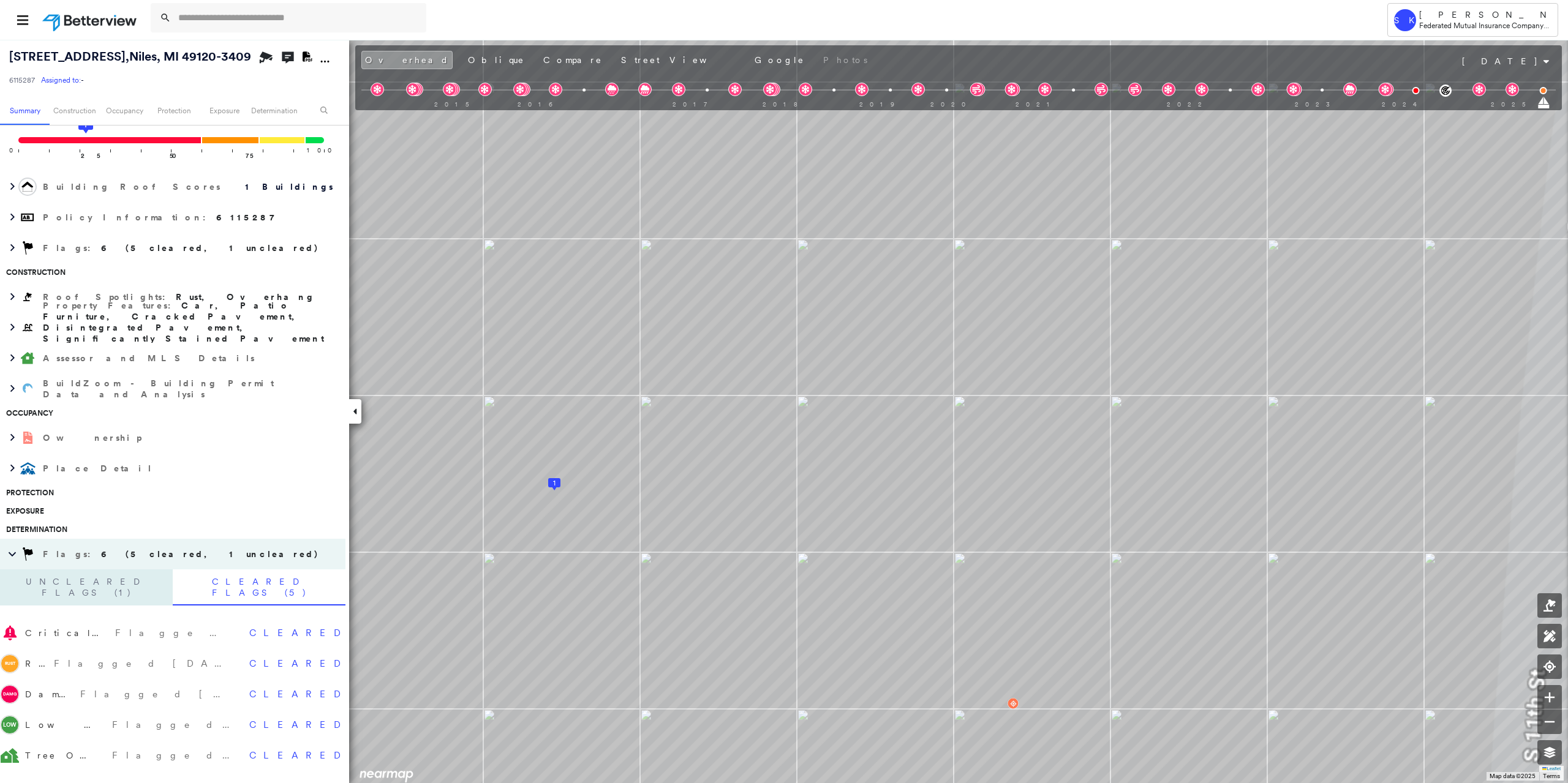click on "Uncleared Flags (1)" at bounding box center [86, 587] 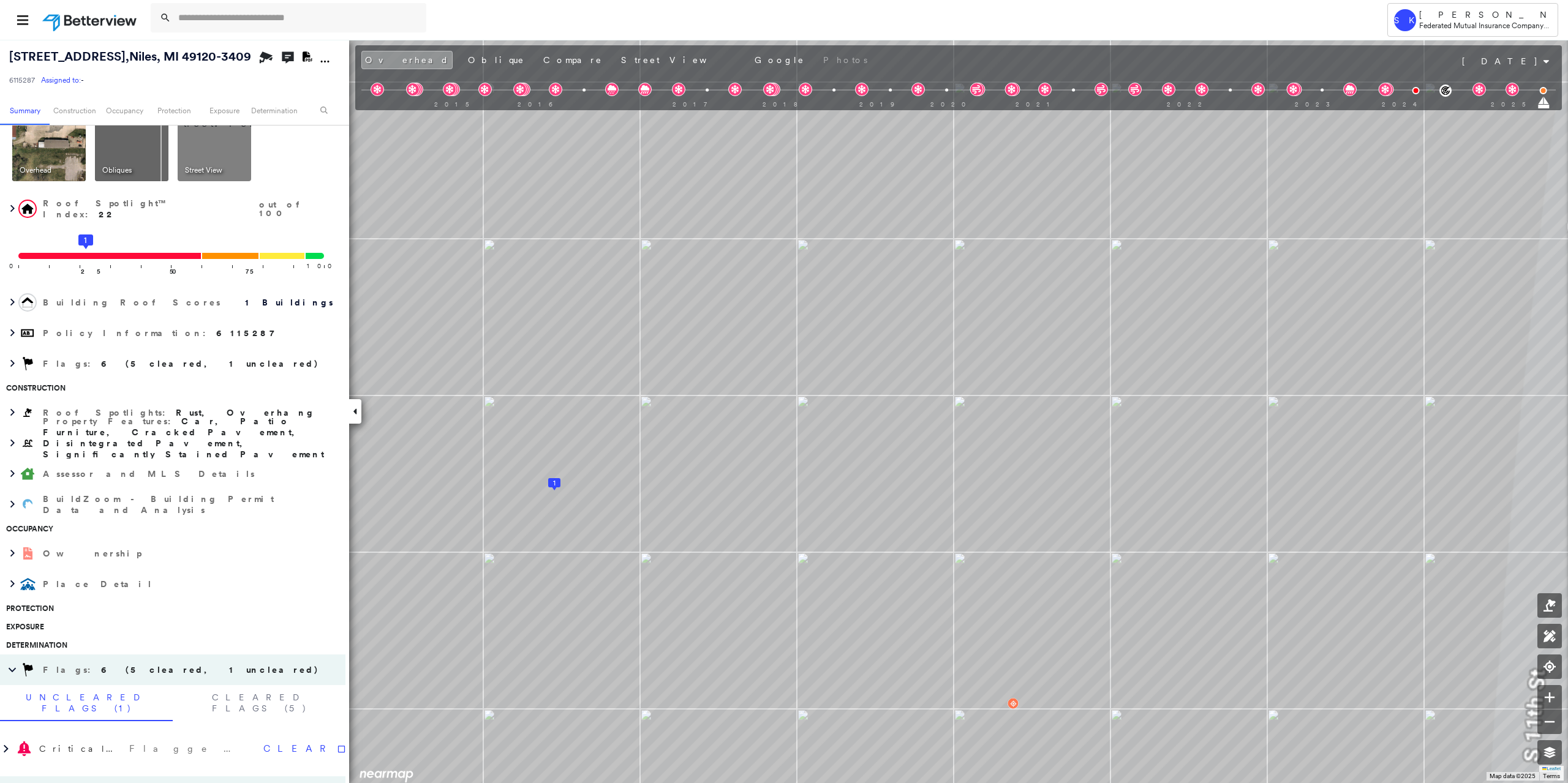 scroll, scrollTop: 0, scrollLeft: 0, axis: both 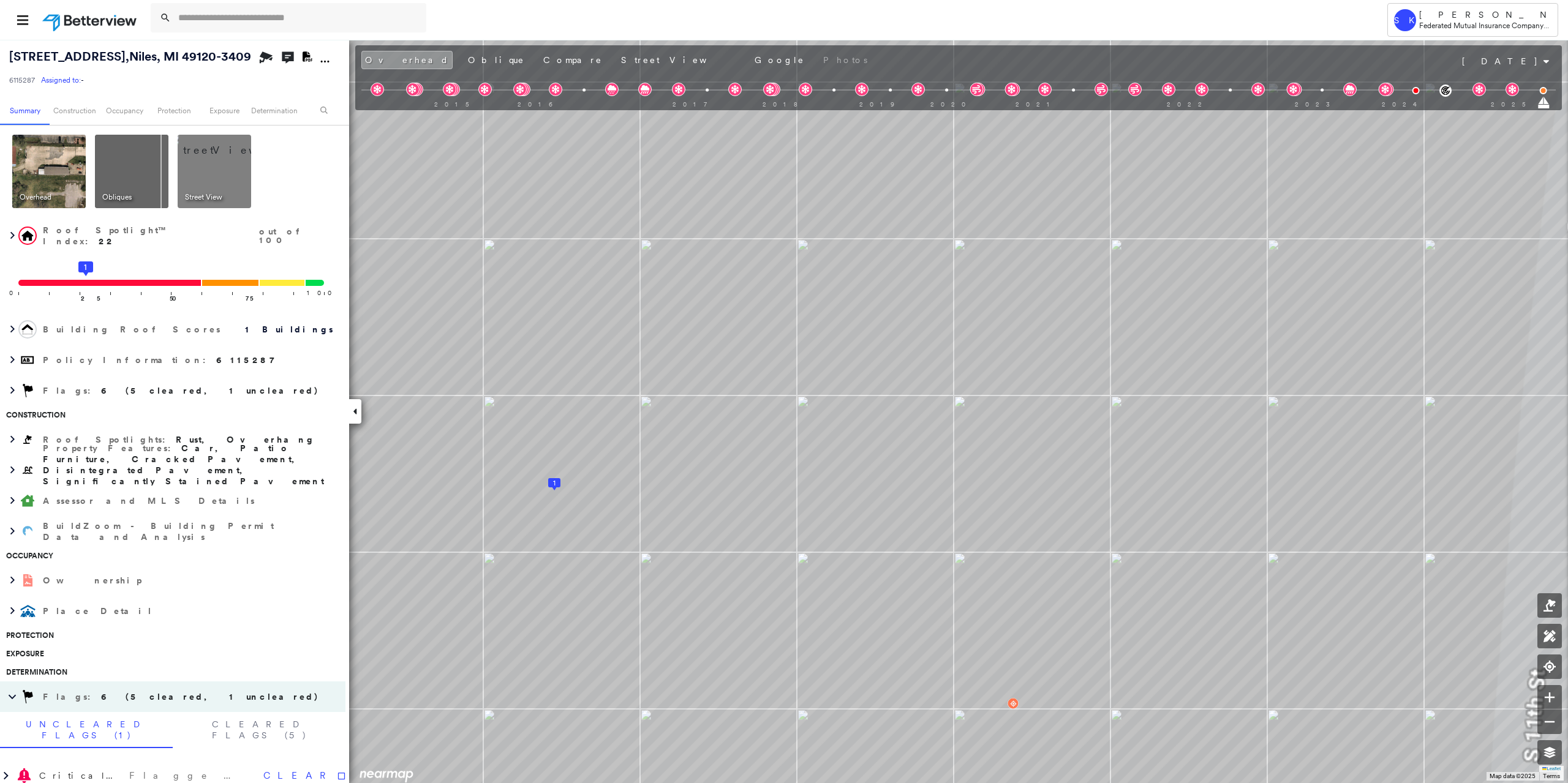 click at bounding box center (229, 144) 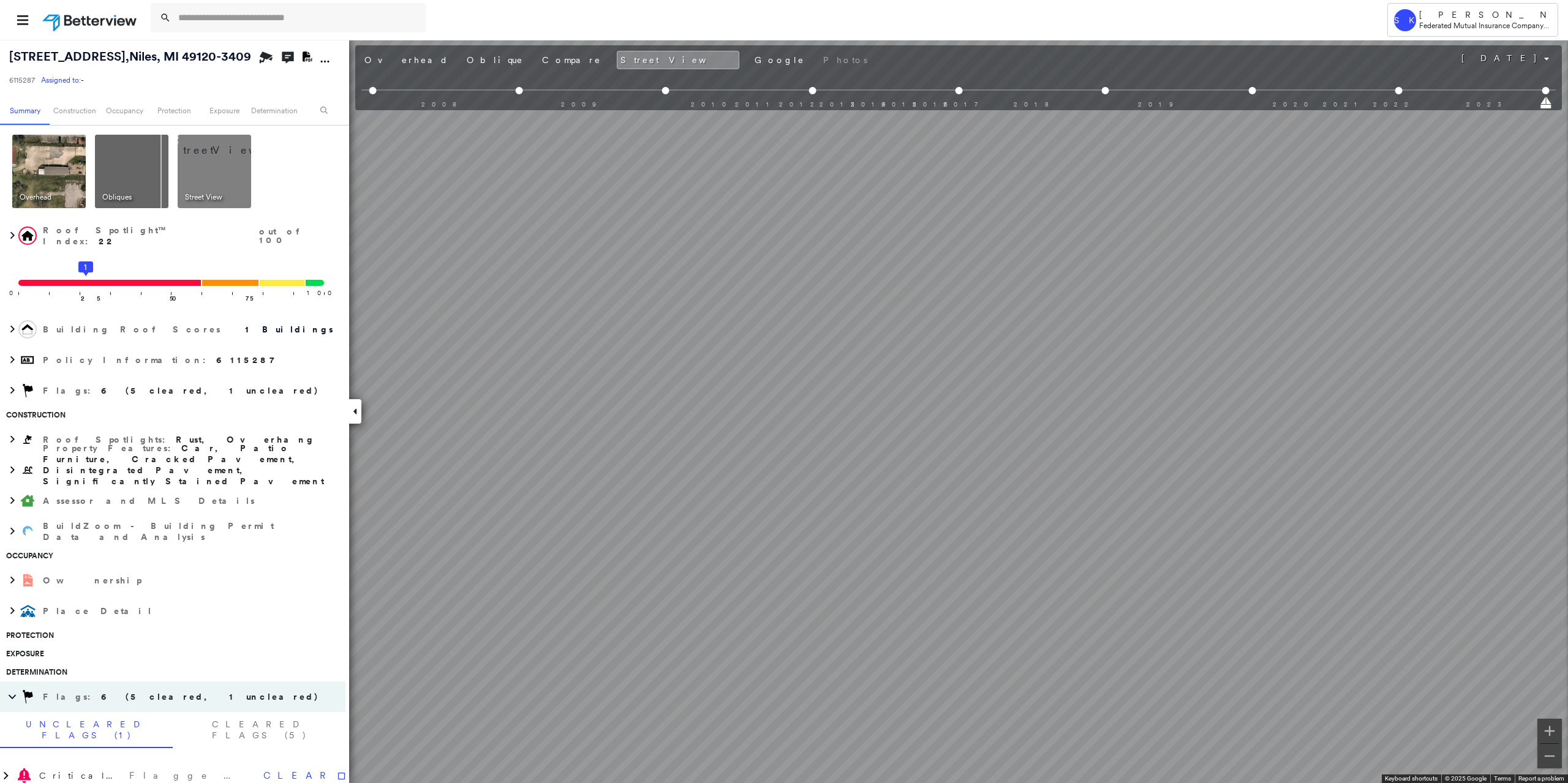 click at bounding box center (132, 171) 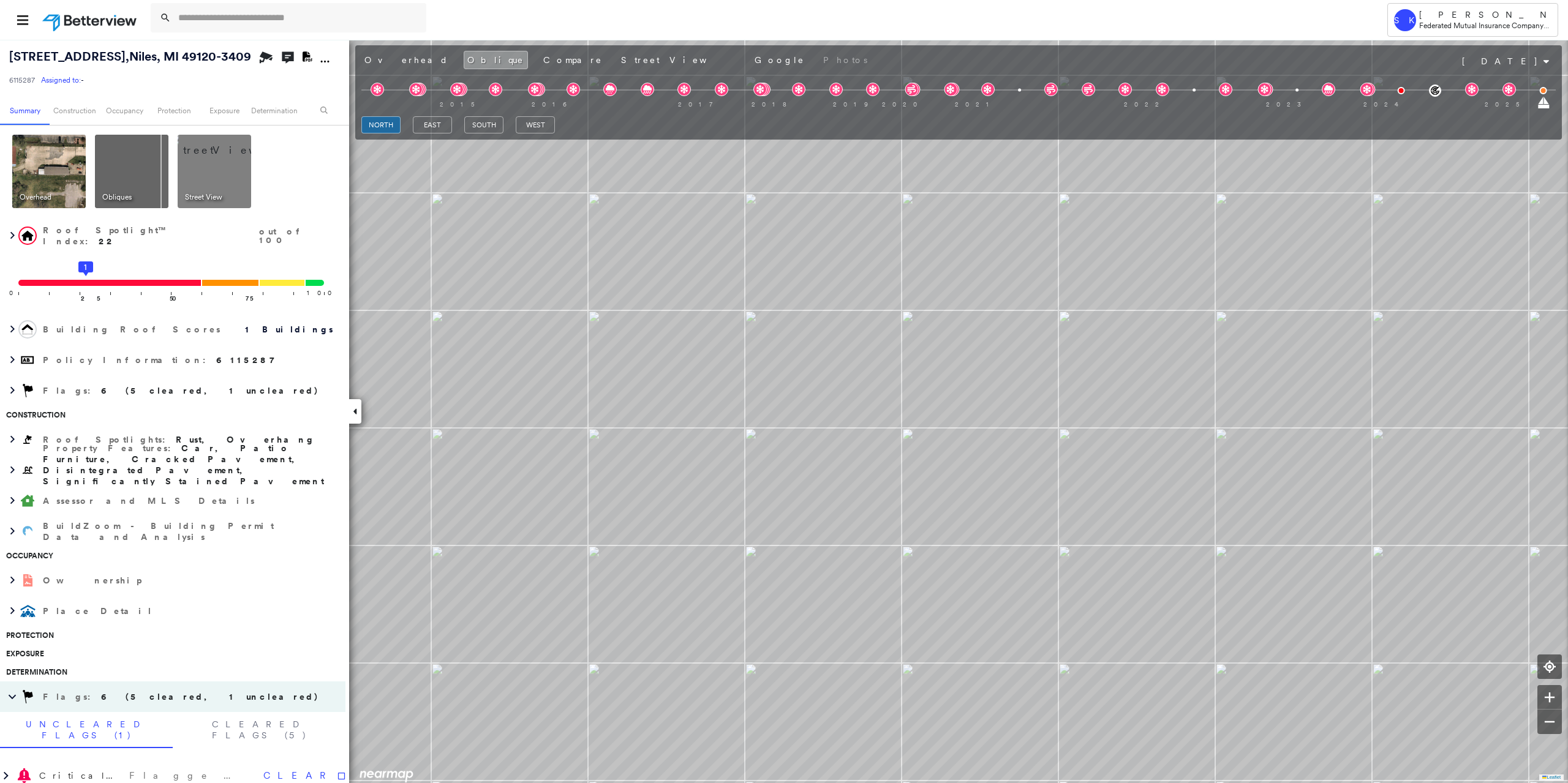 click at bounding box center [132, 171] 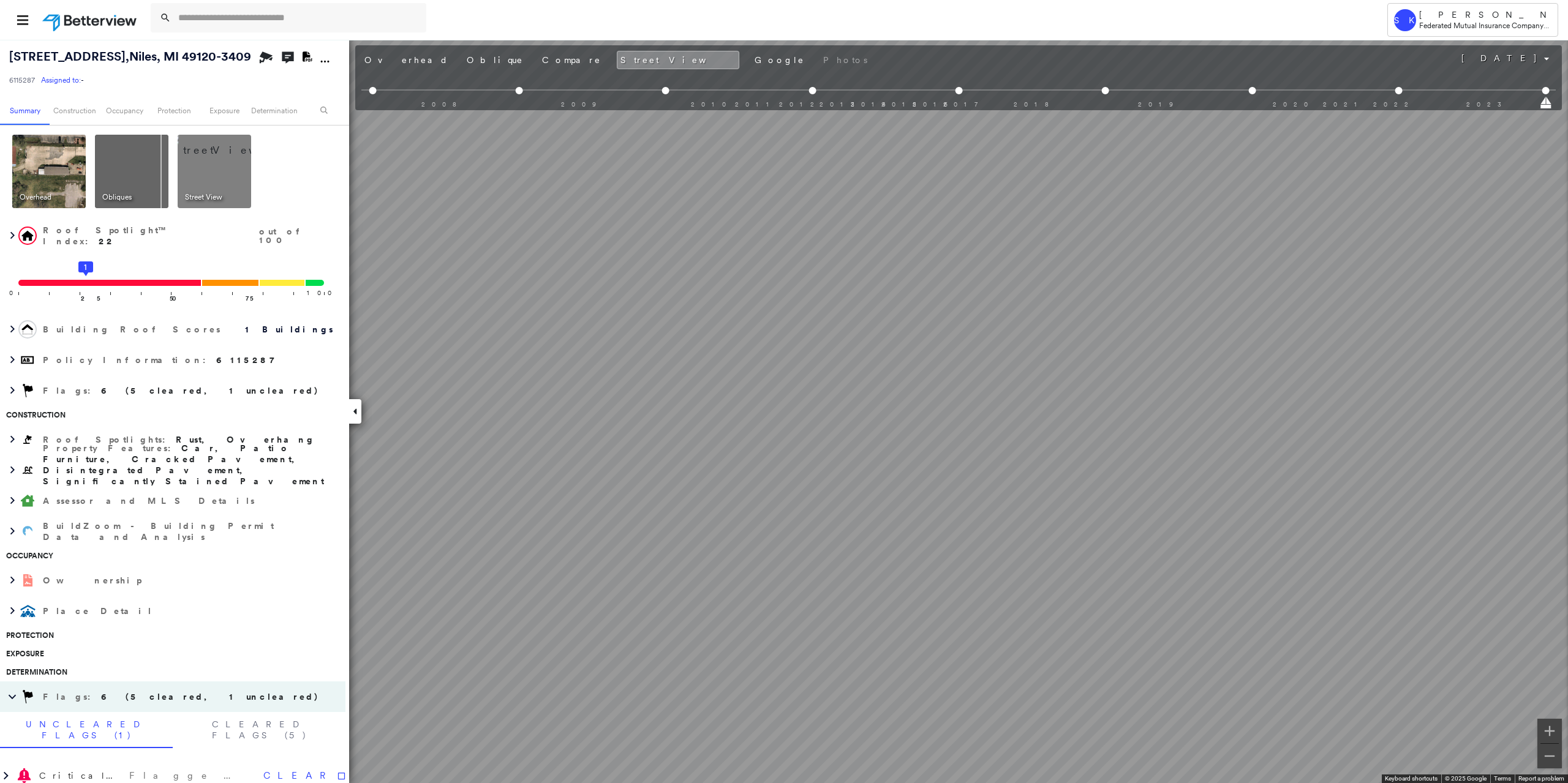 click at bounding box center (49, 171) 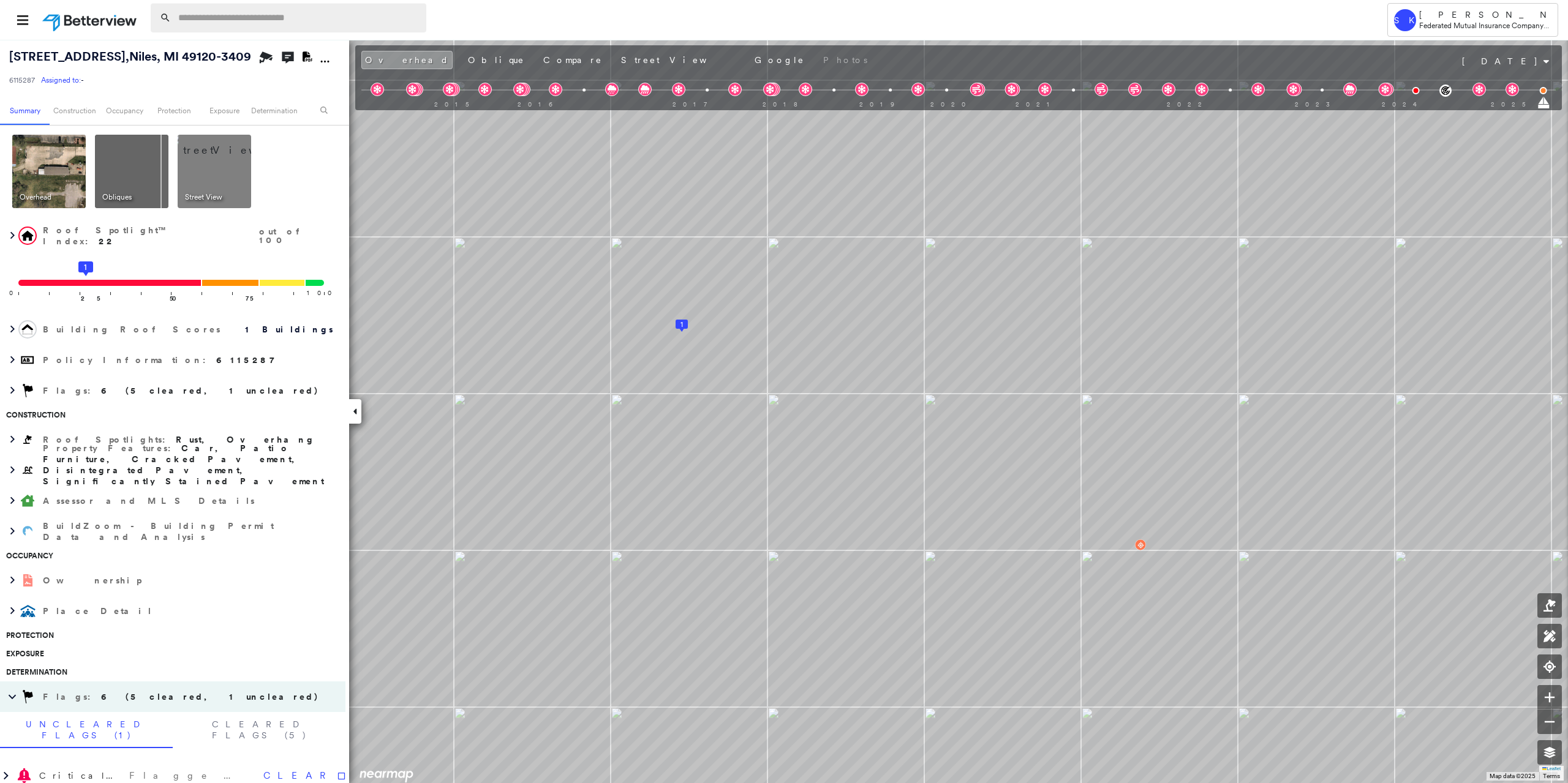 click at bounding box center (298, 18) 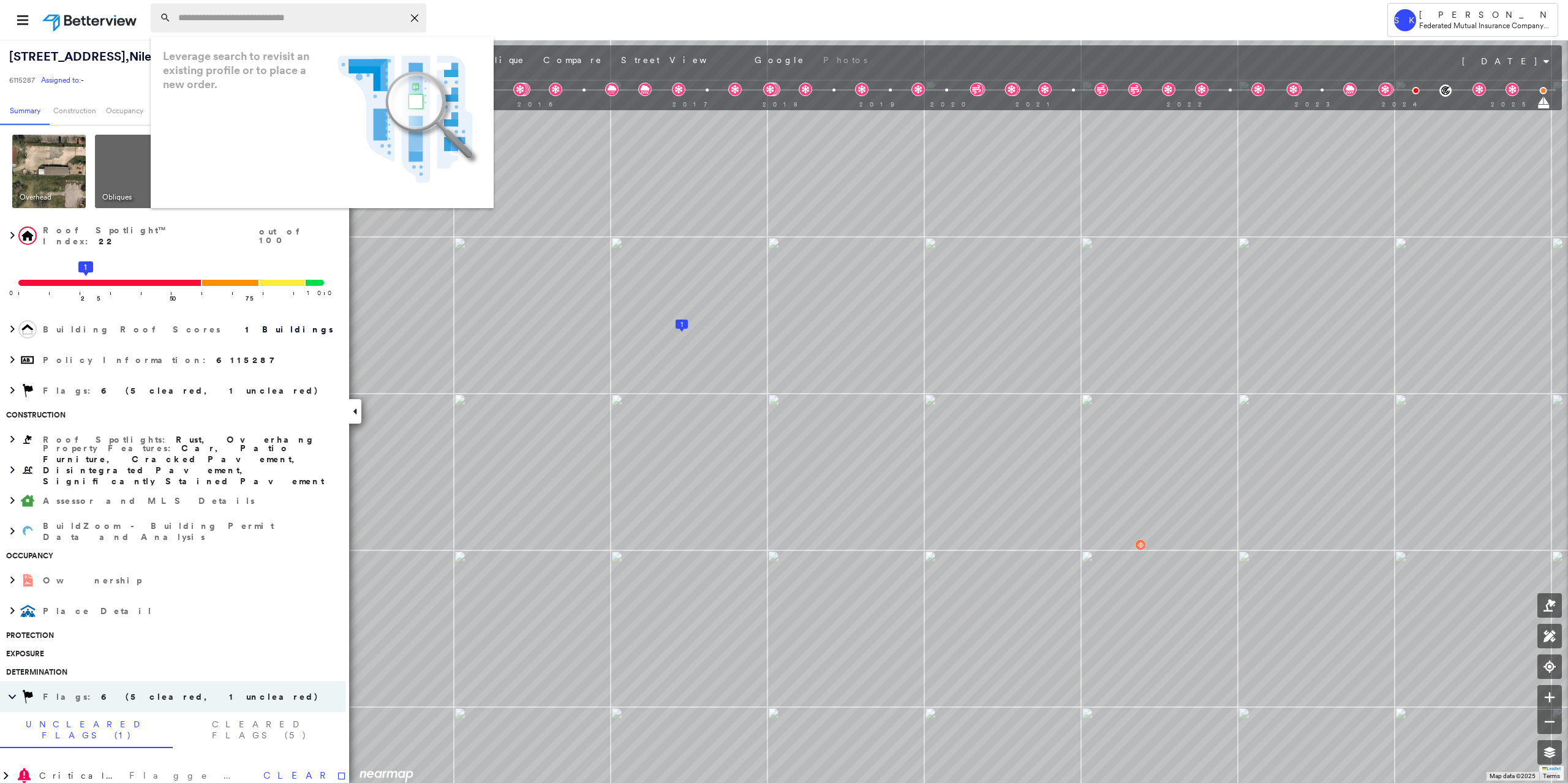 paste on "**********" 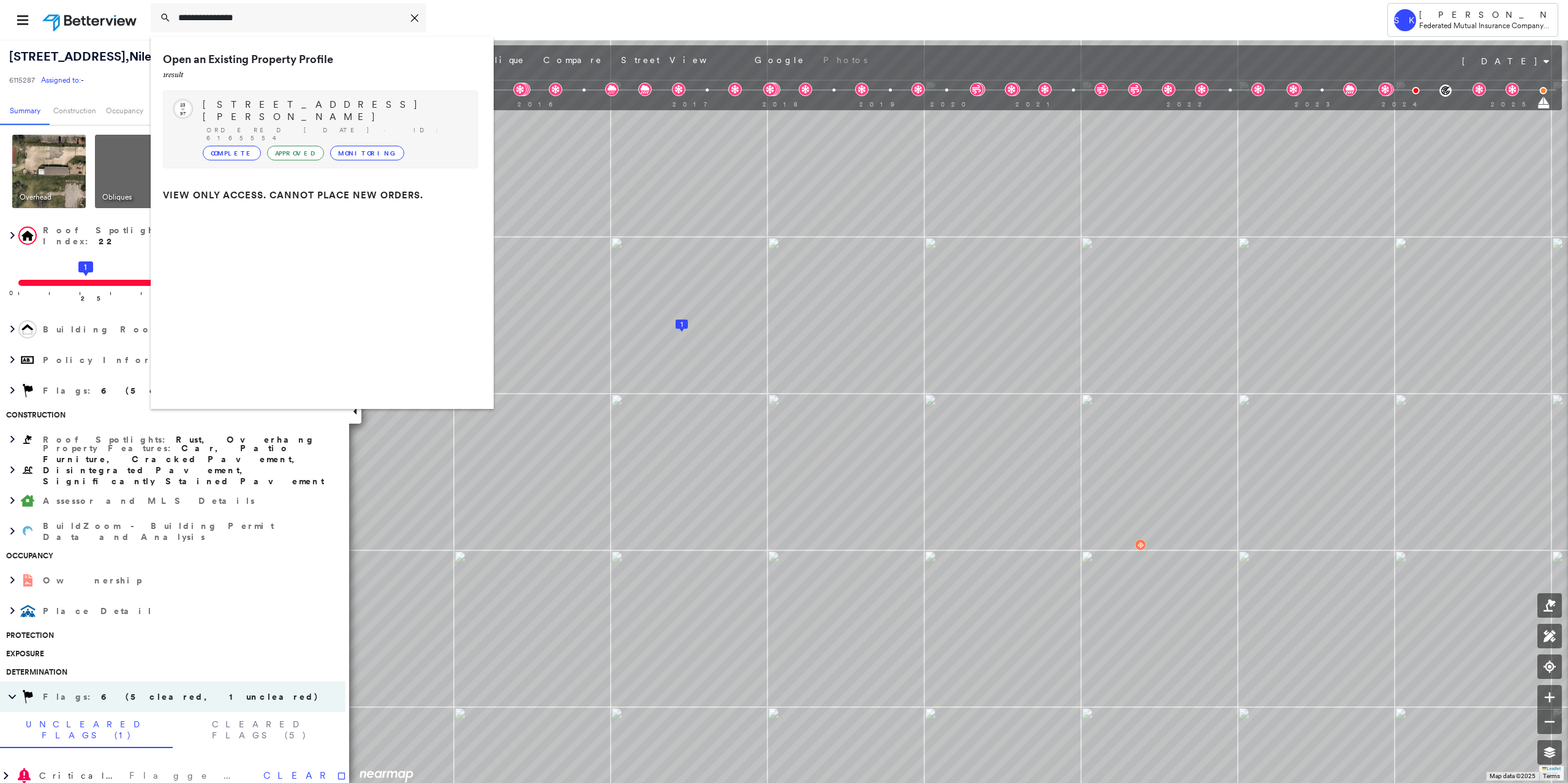 type on "**********" 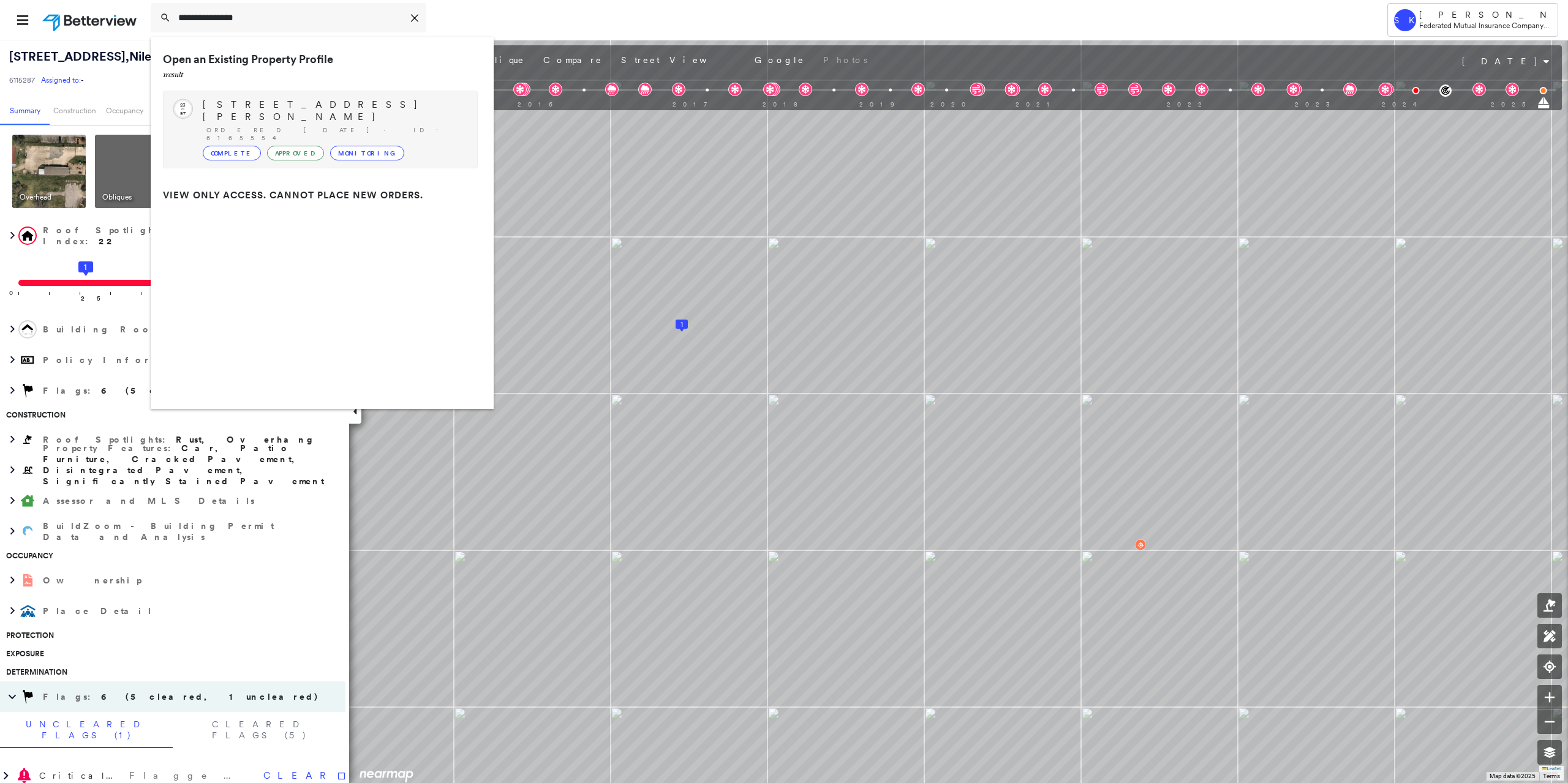 click on "3767 Earhart Dr, Ann Arbor, MI 48105-9001" at bounding box center [334, 111] 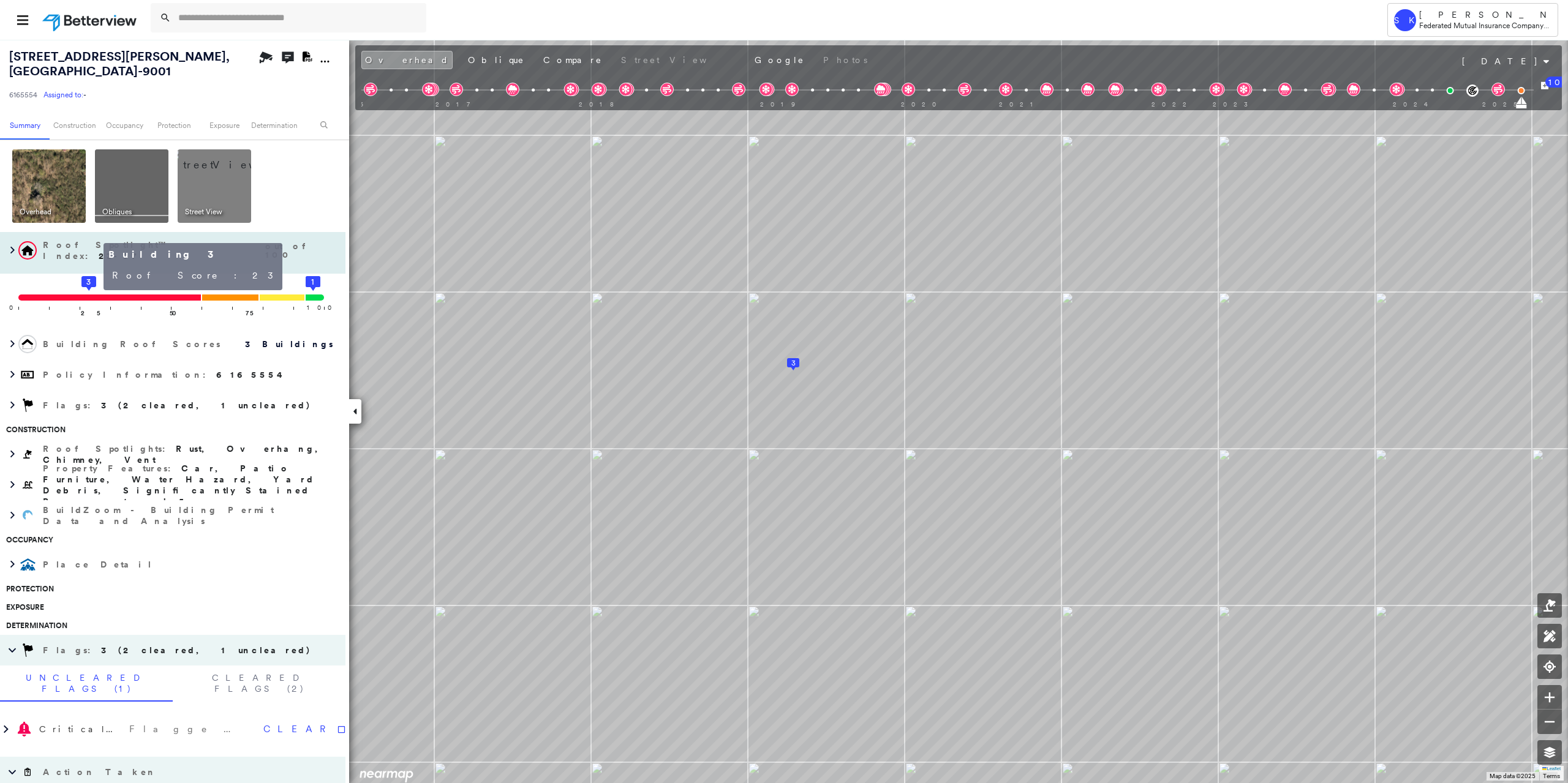 click on "3" 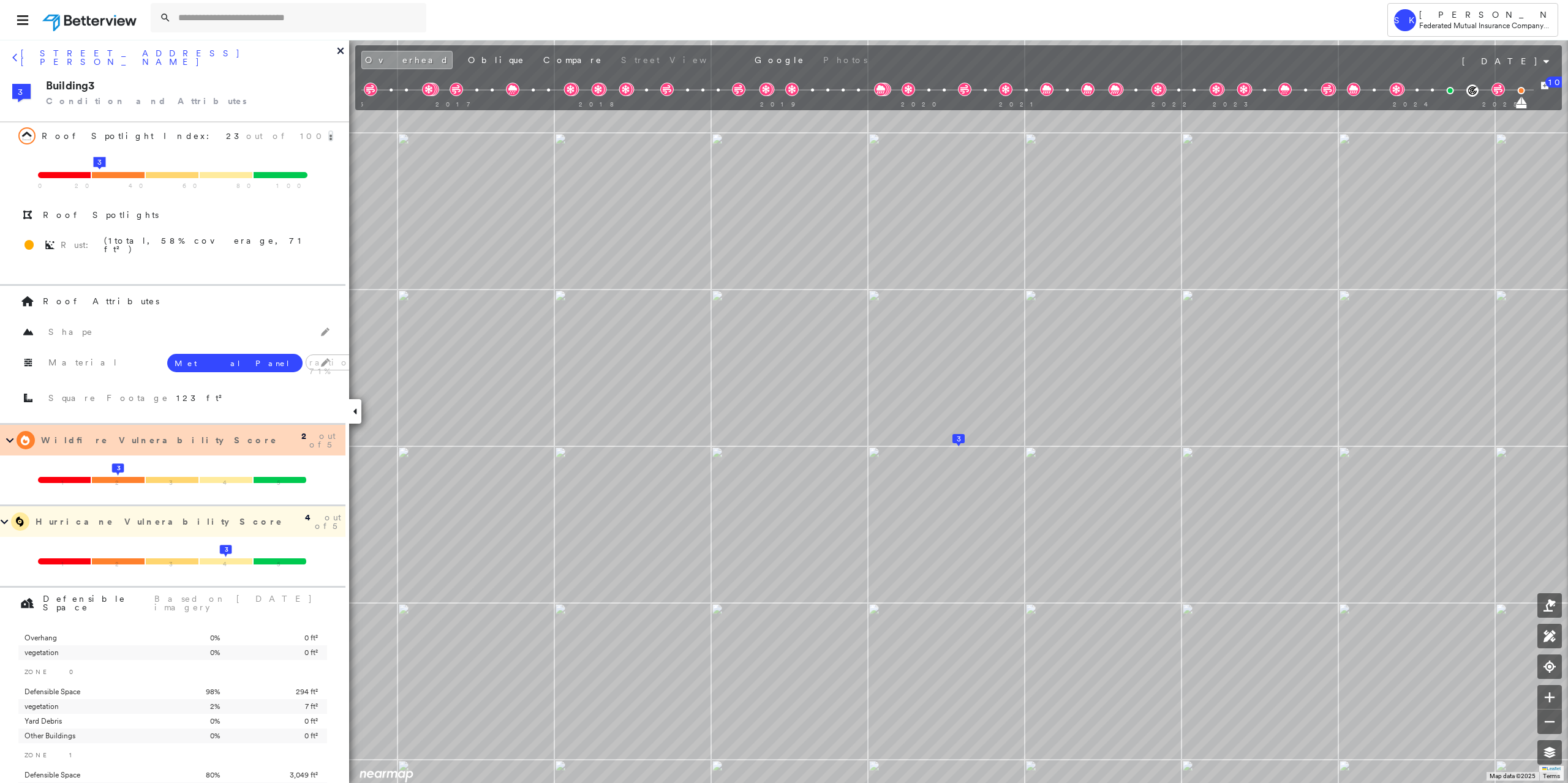 click 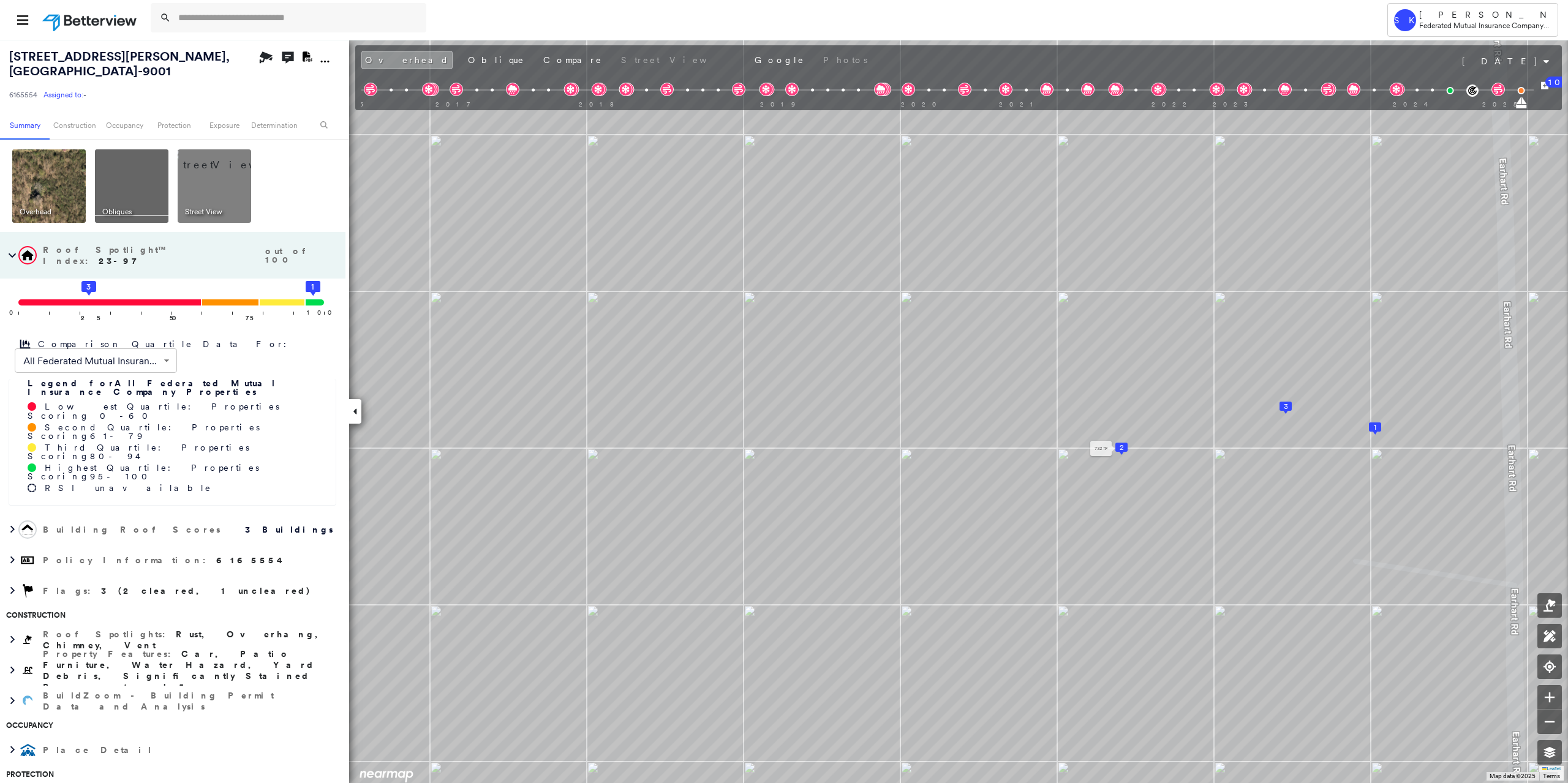 click on "2" at bounding box center (1121, 448) 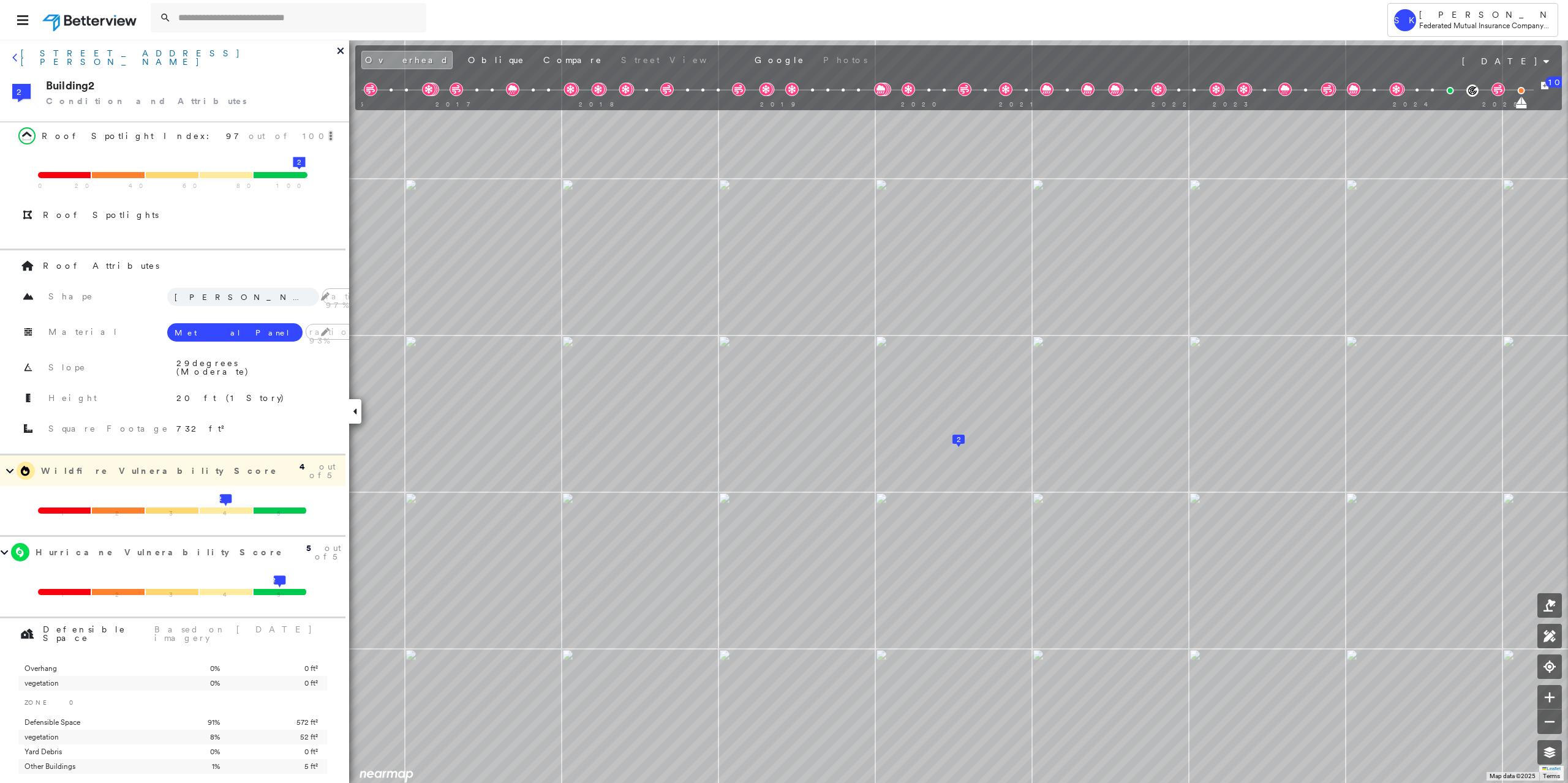 click on "3767 Earhart Dr, Ann Arbor, MI 48105-9001" at bounding box center [179, 58] 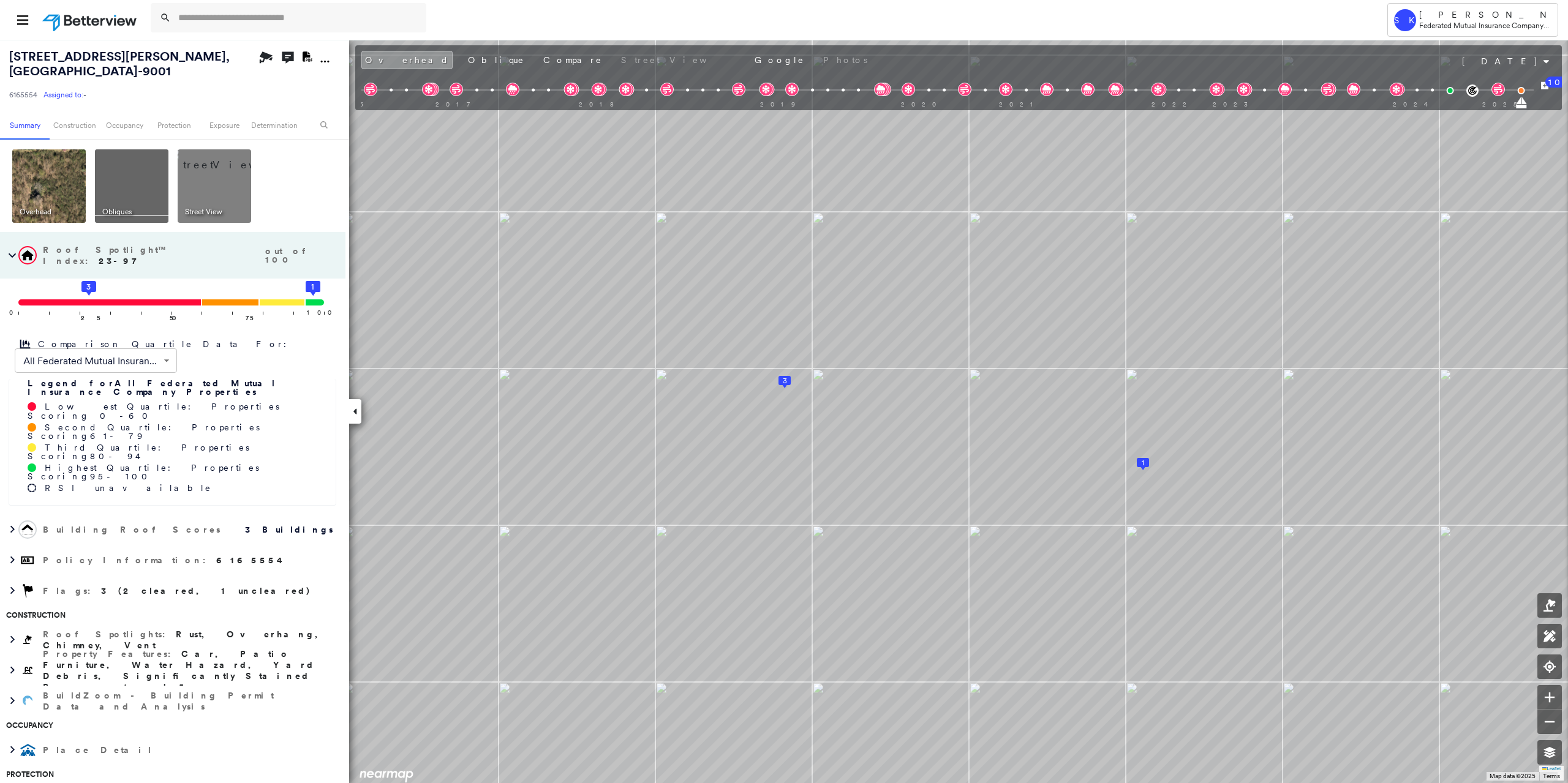 click at bounding box center (229, 159) 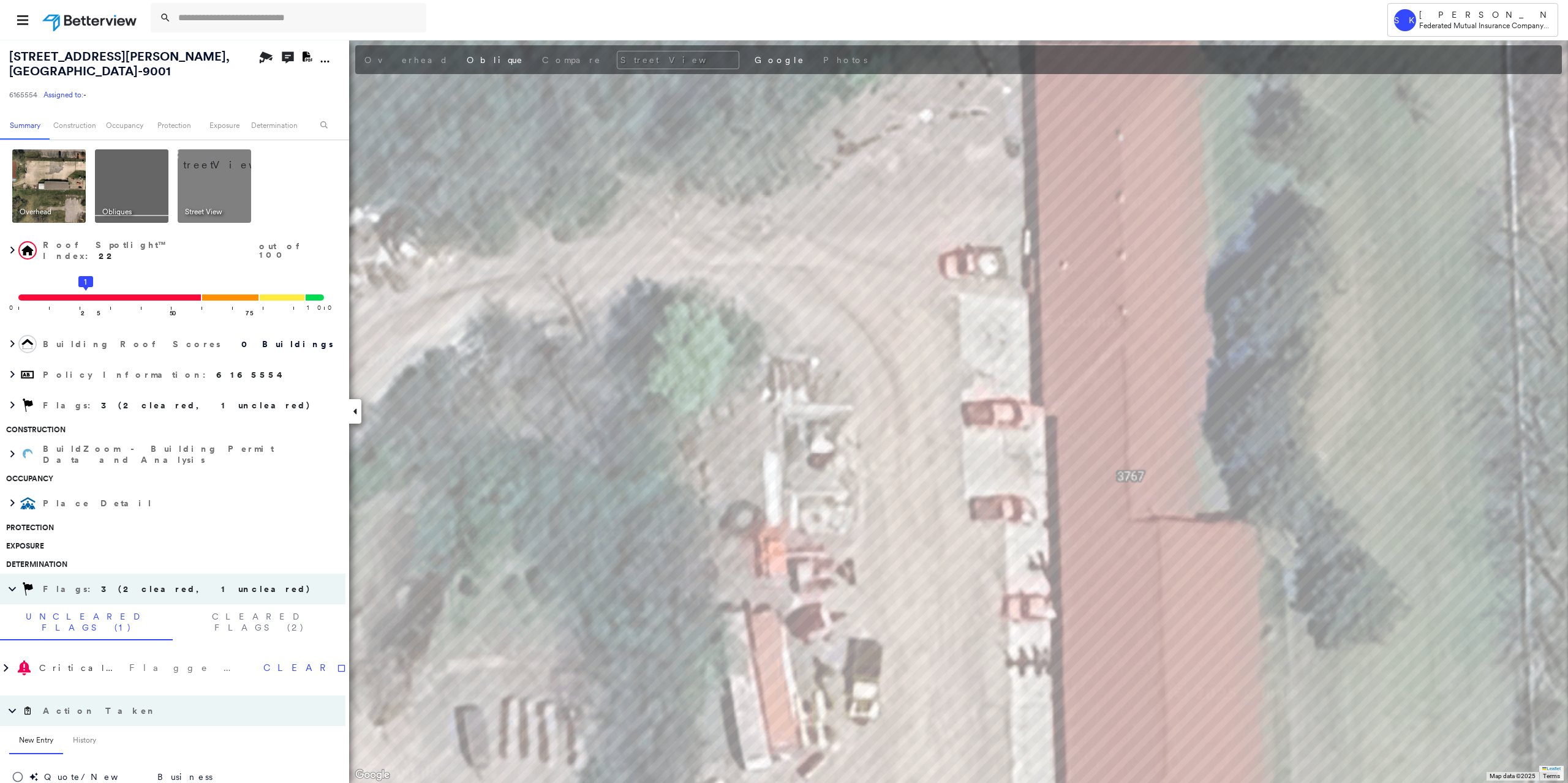click at bounding box center [229, 159] 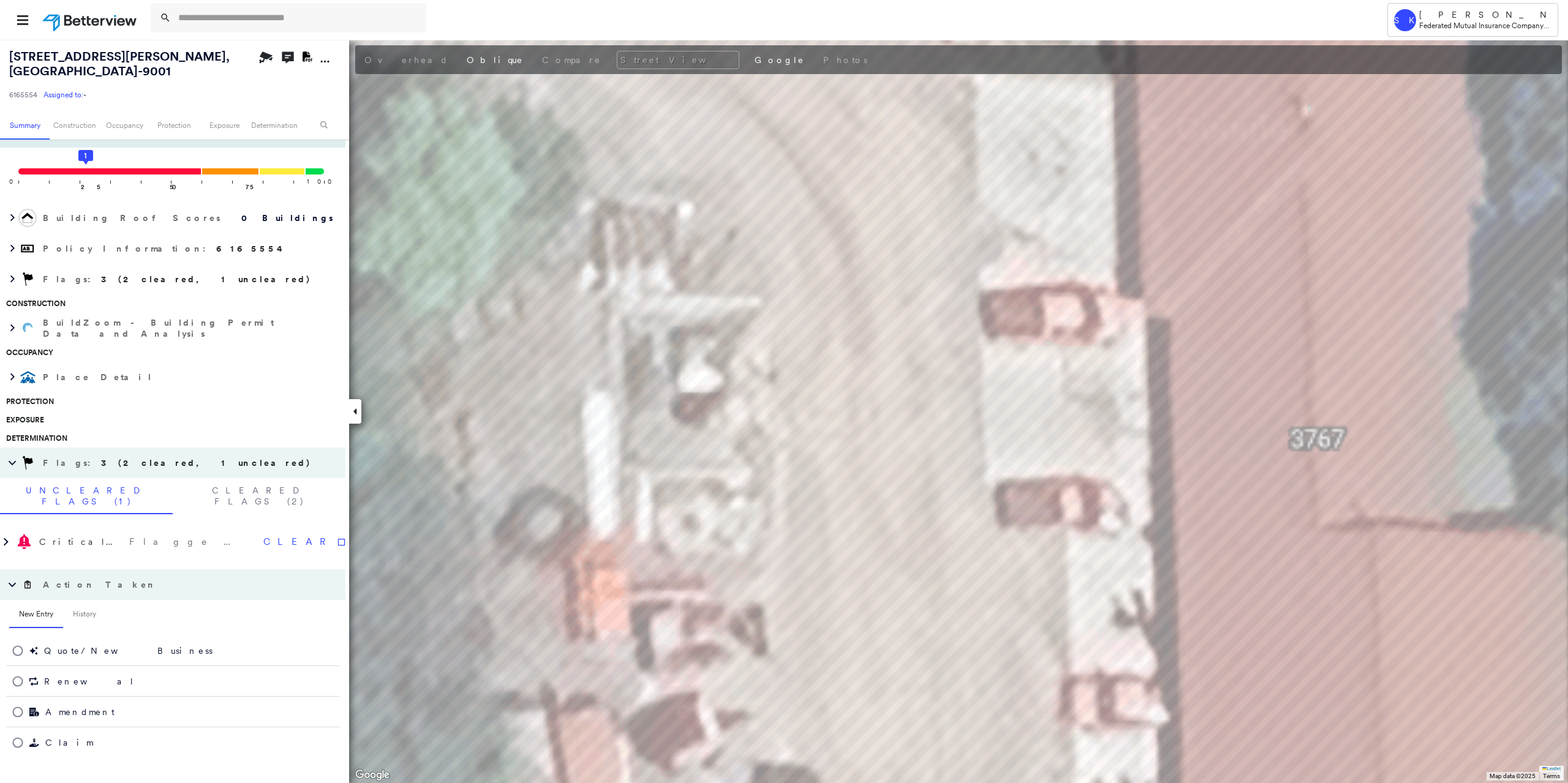 scroll, scrollTop: 143, scrollLeft: 0, axis: vertical 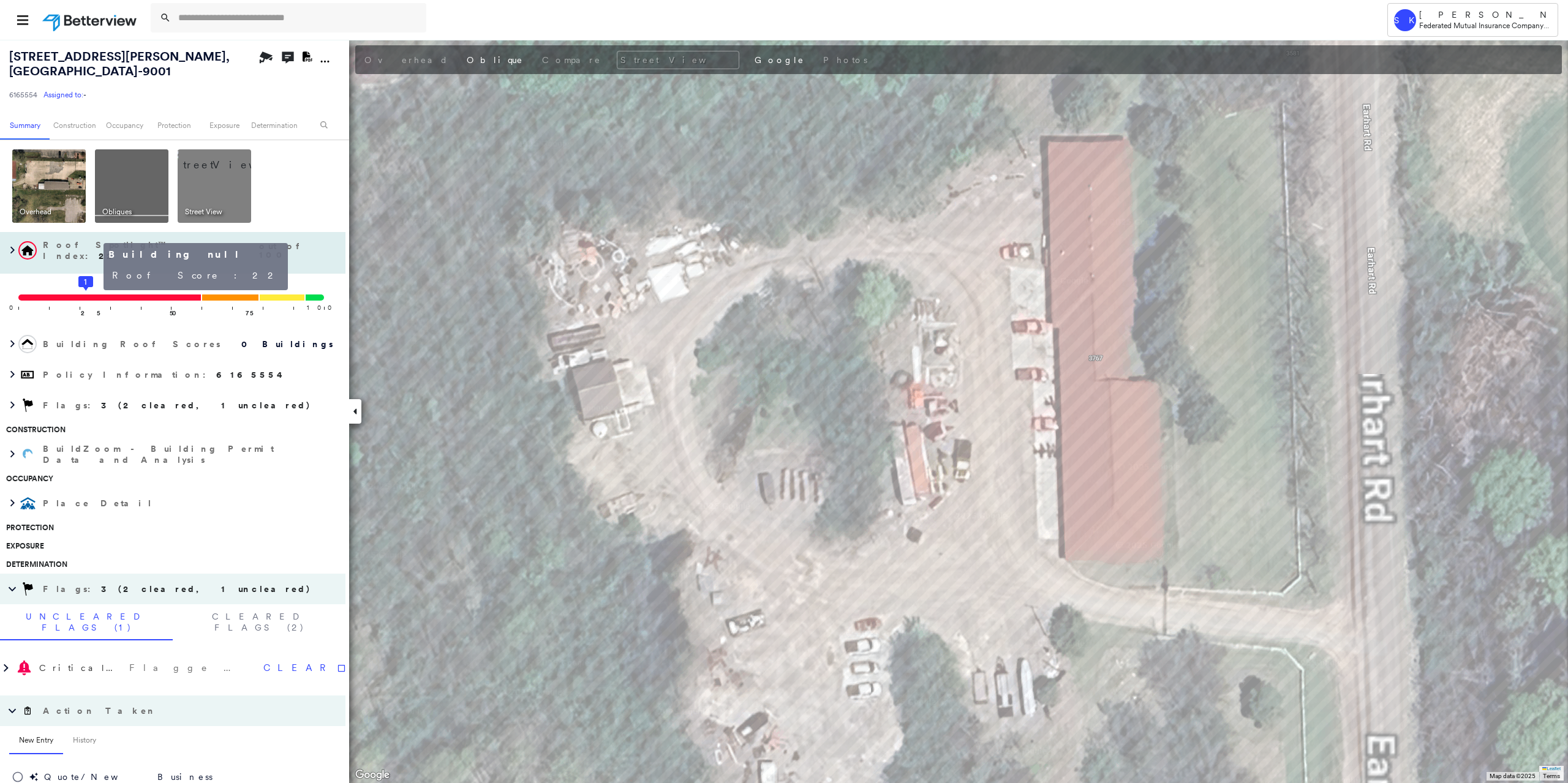 click on "1" 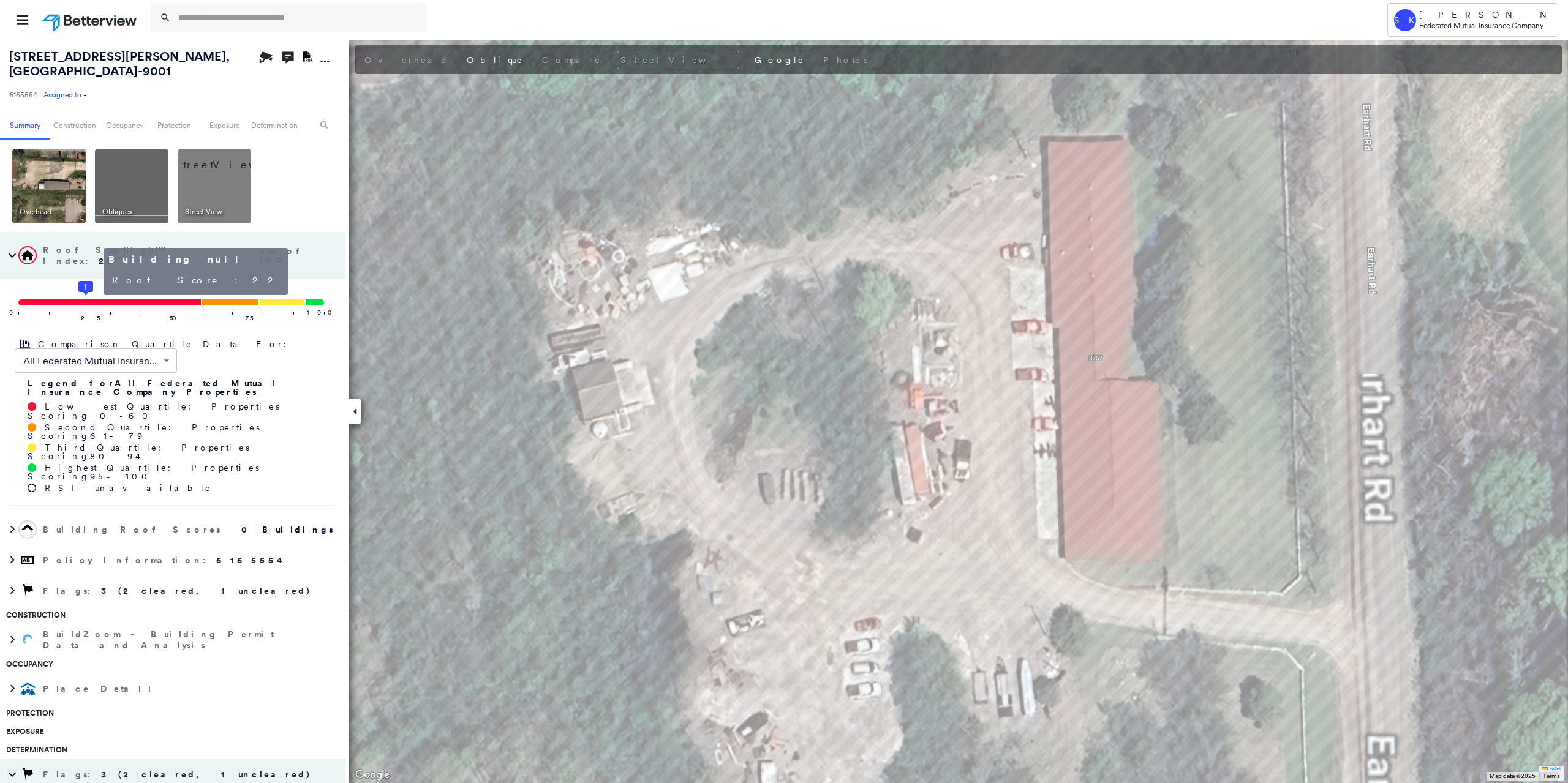 click on "1" 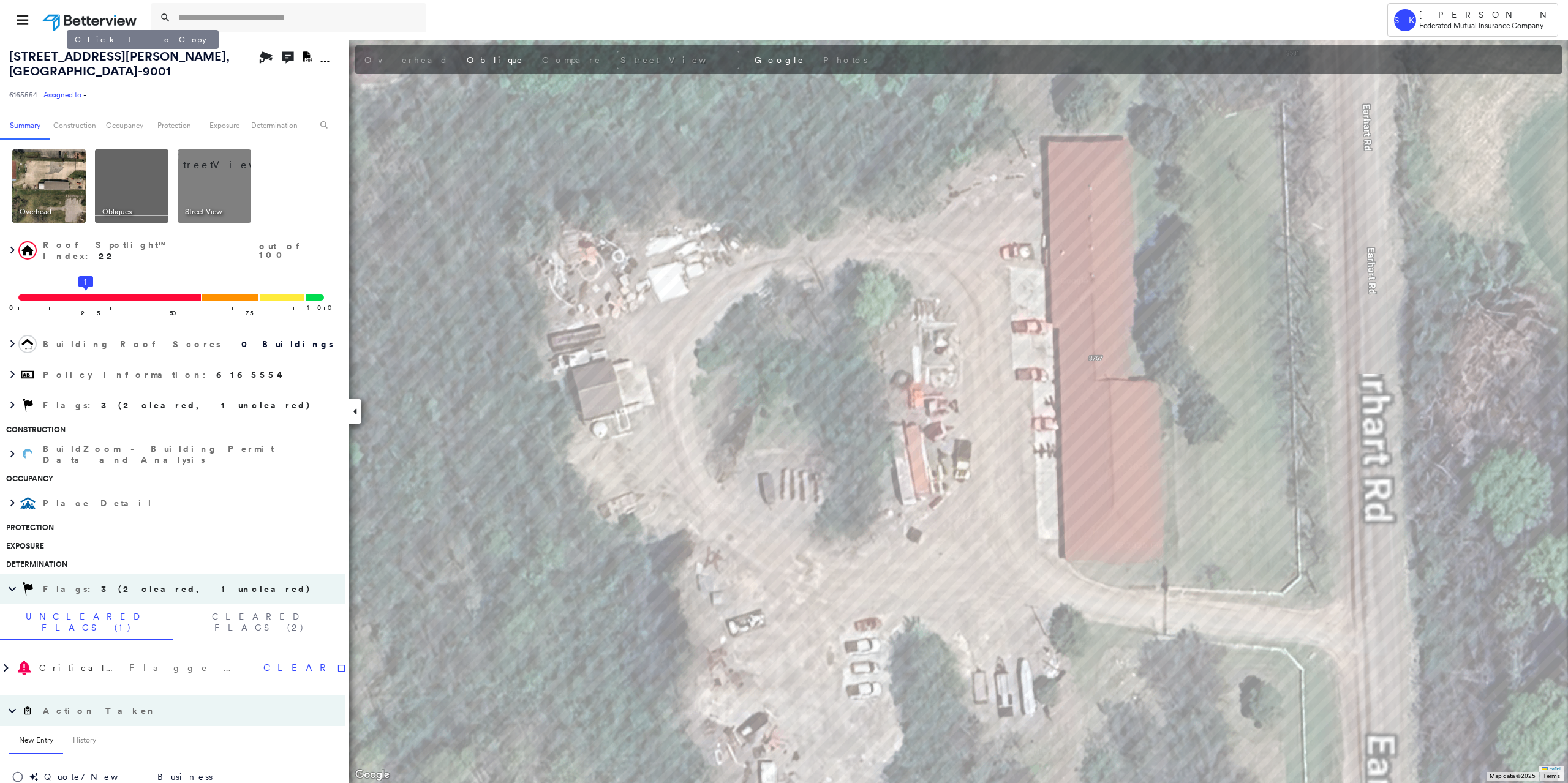 click on "3767 Earhart Dr ,  Ann Arbor, MI 48105-9001" at bounding box center [119, 64] 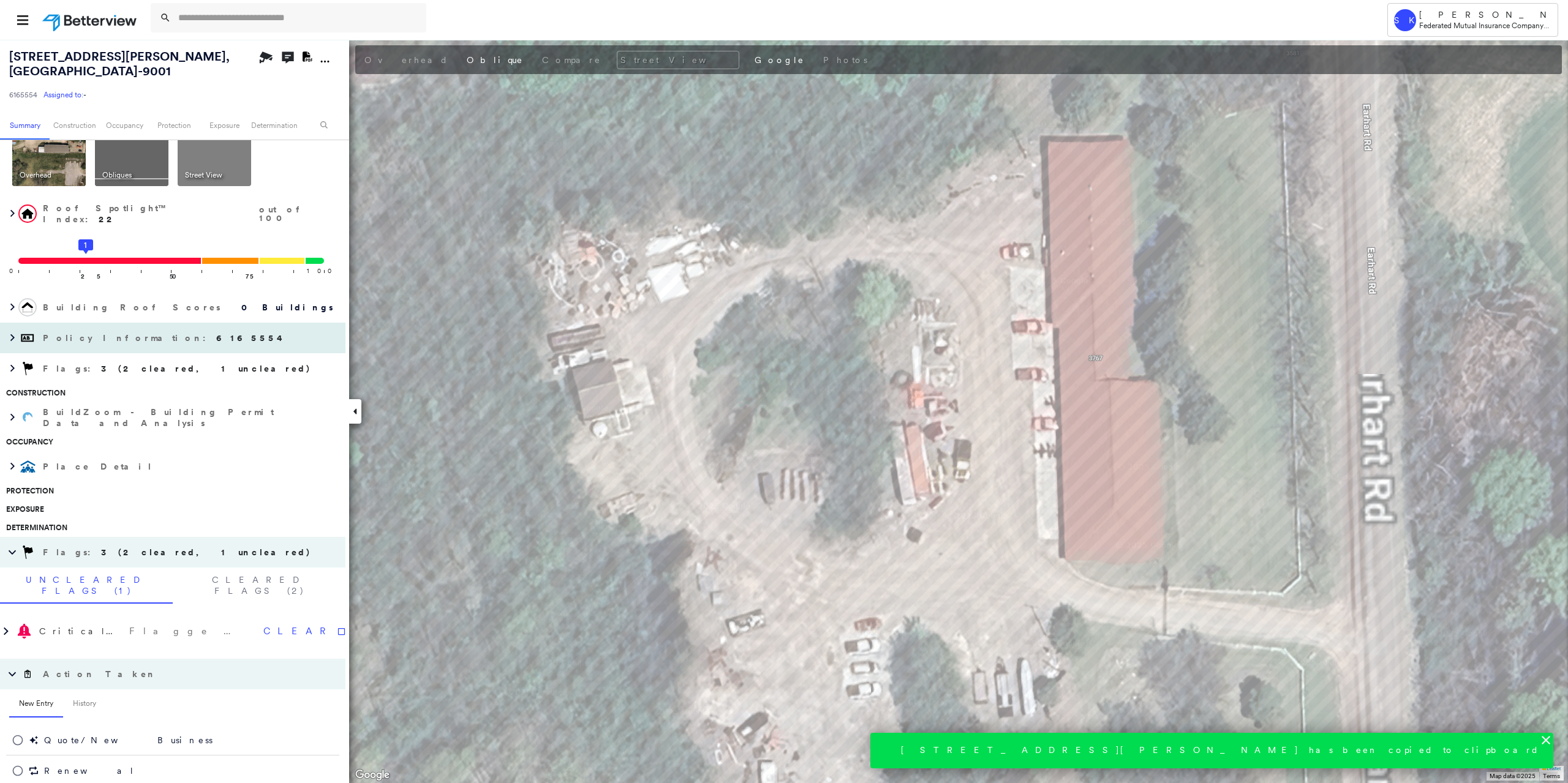 scroll, scrollTop: 0, scrollLeft: 0, axis: both 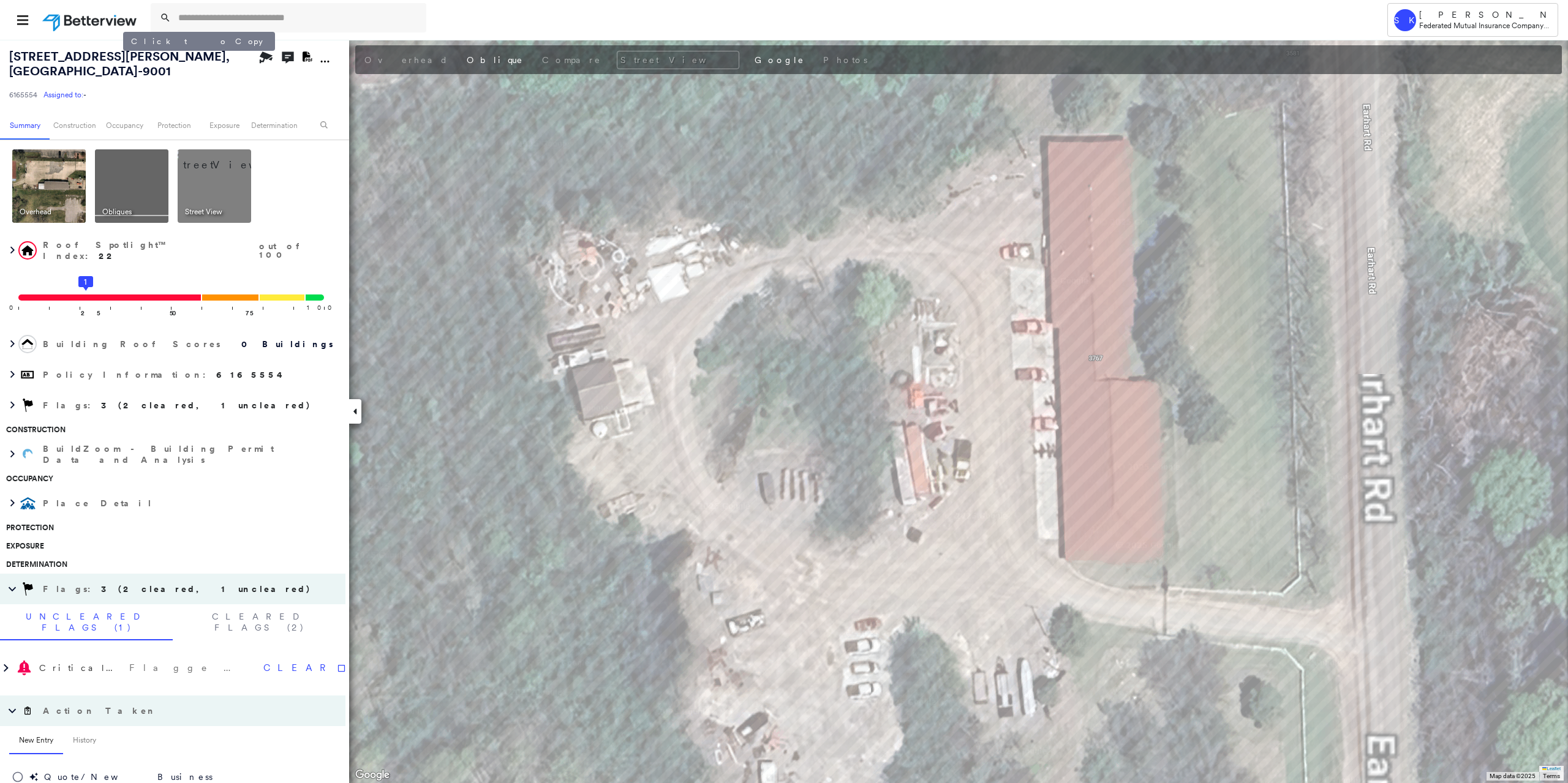 click on "3767 Earhart Dr ,  Ann Arbor, MI 48105-9001" at bounding box center [119, 64] 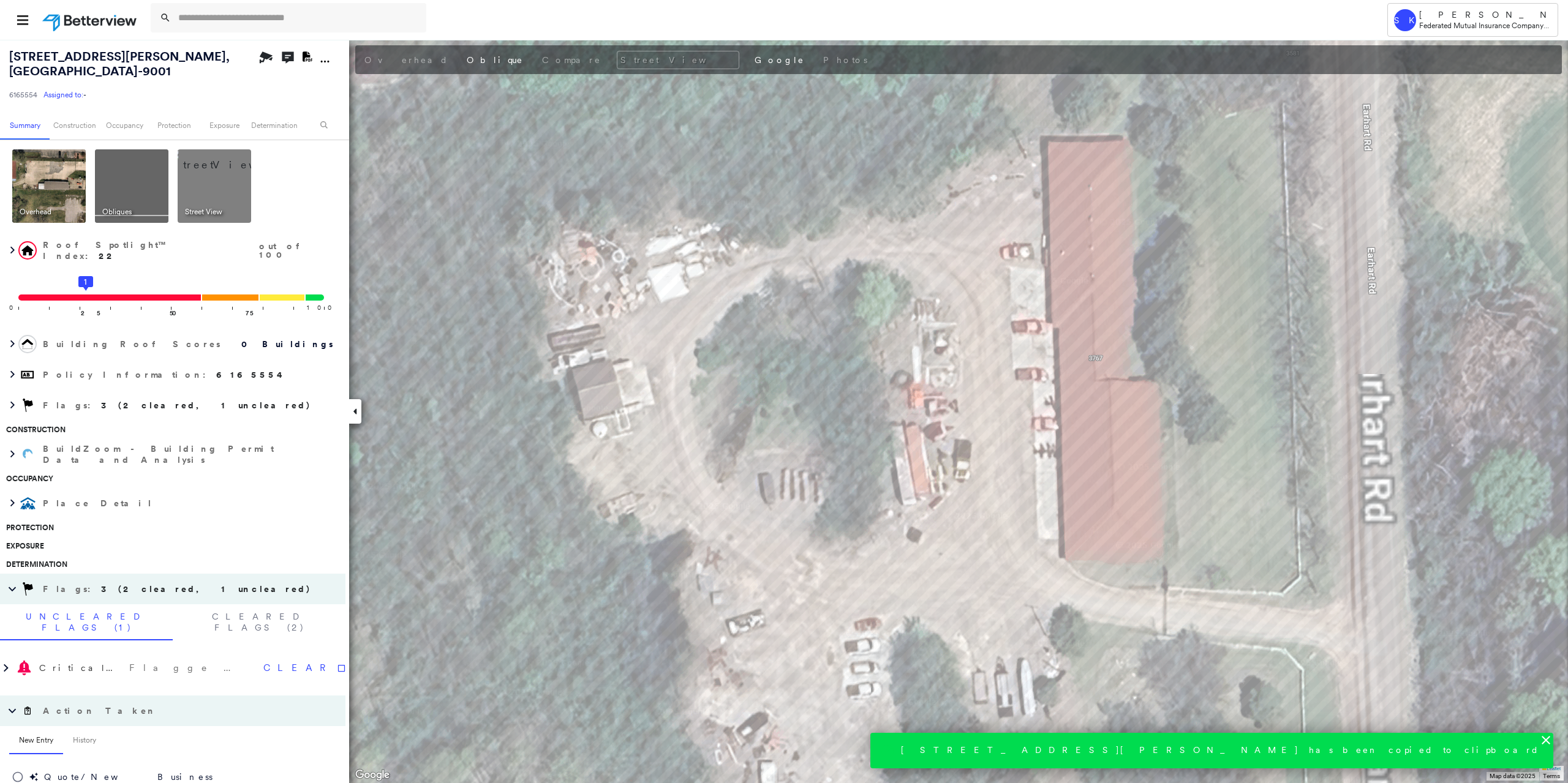 click at bounding box center (752, 20) 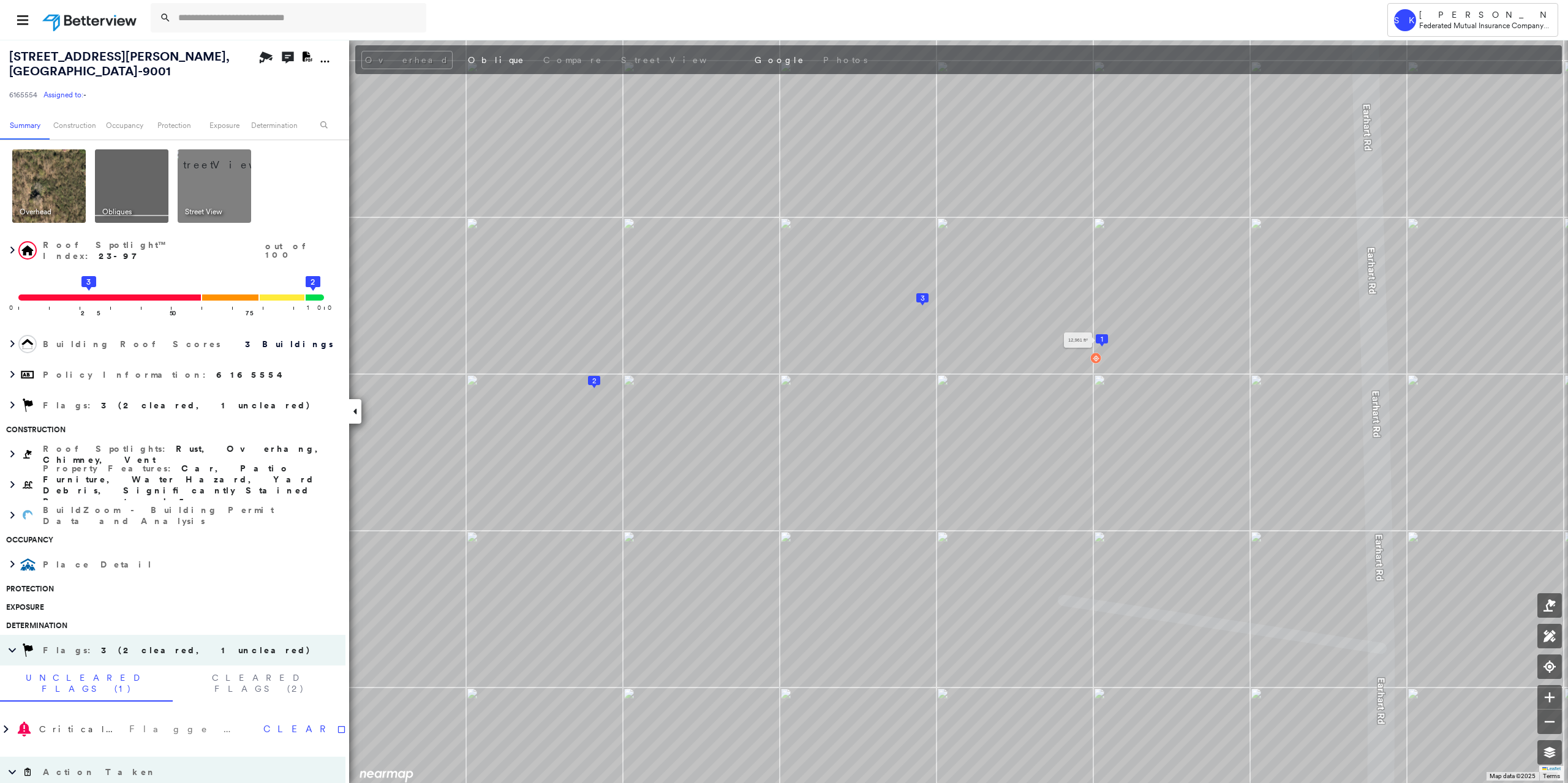click on "1" at bounding box center (1102, 339) 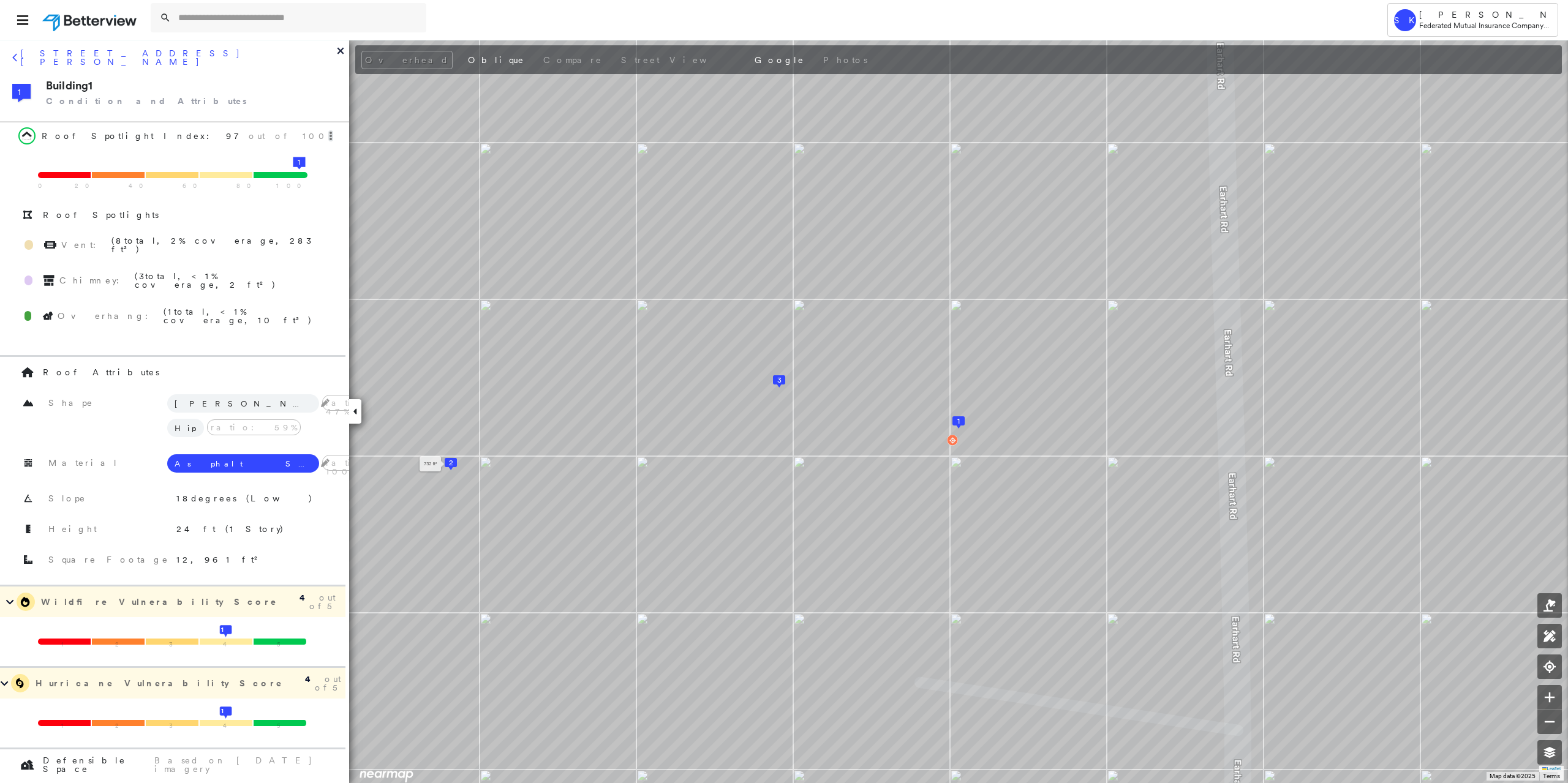 click on "2" at bounding box center [451, 463] 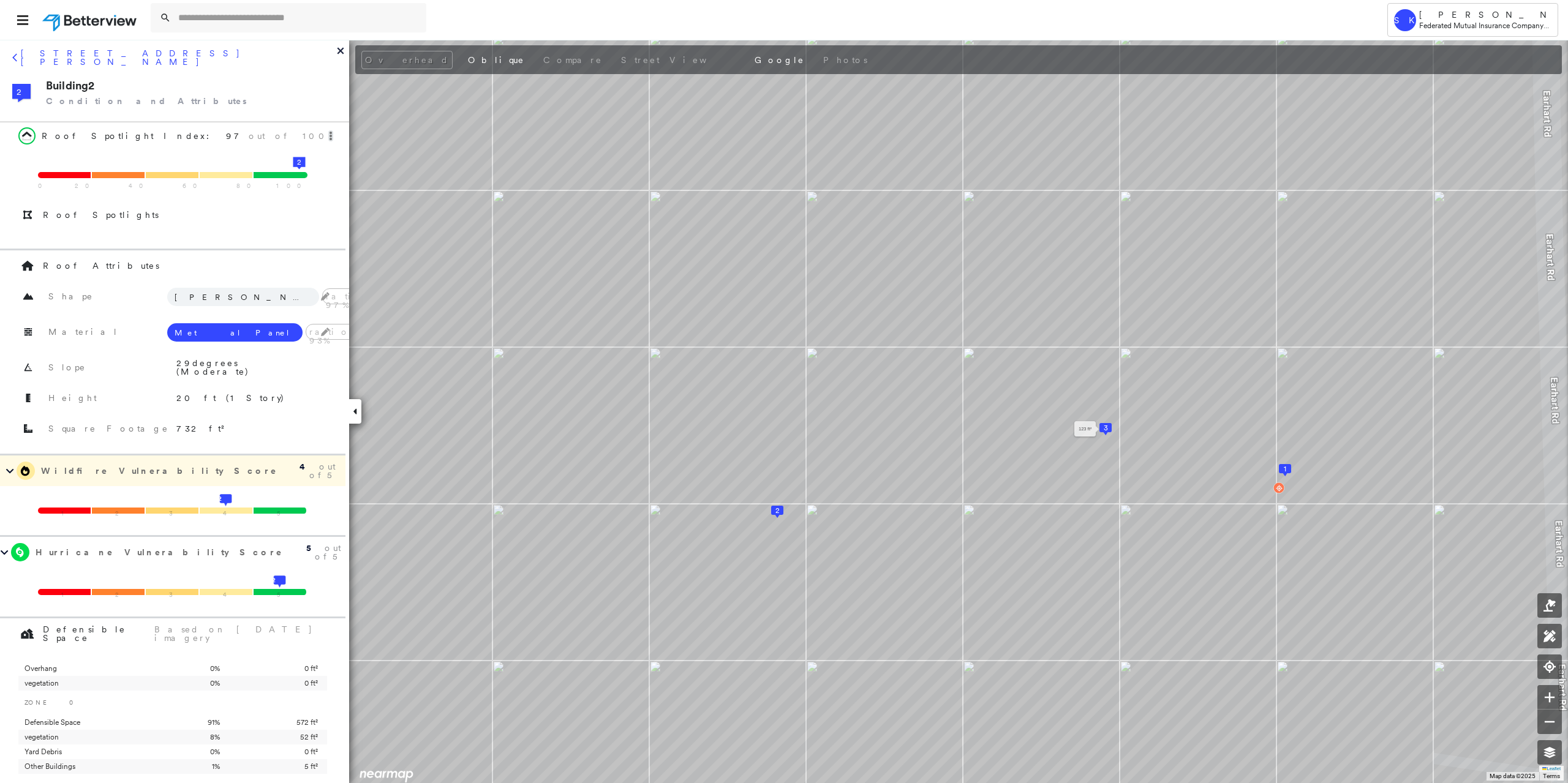click on "3" at bounding box center [1106, 428] 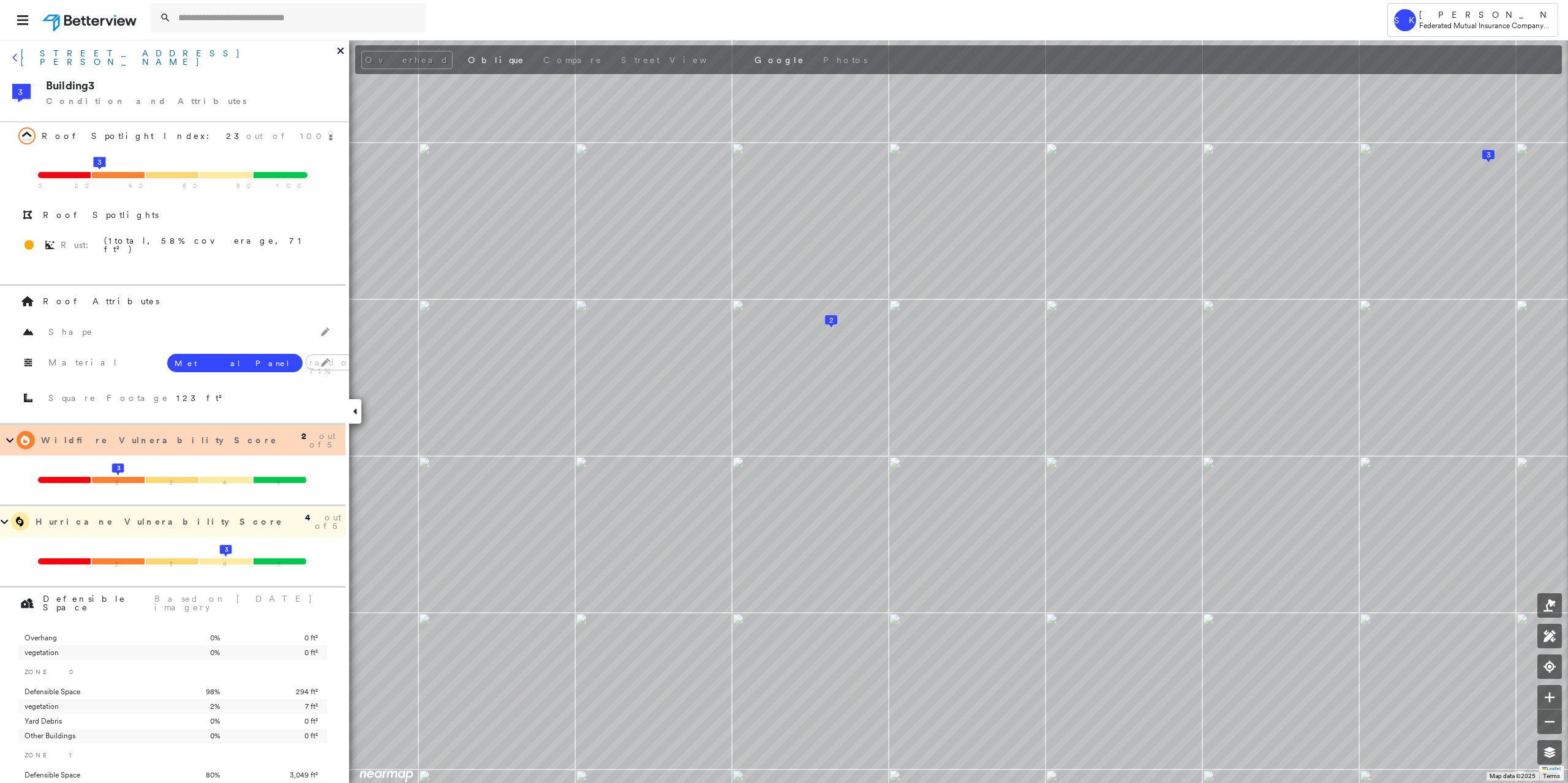 click on "3767 Earhart Dr, Ann Arbor, MI 48105-9001" at bounding box center [179, 58] 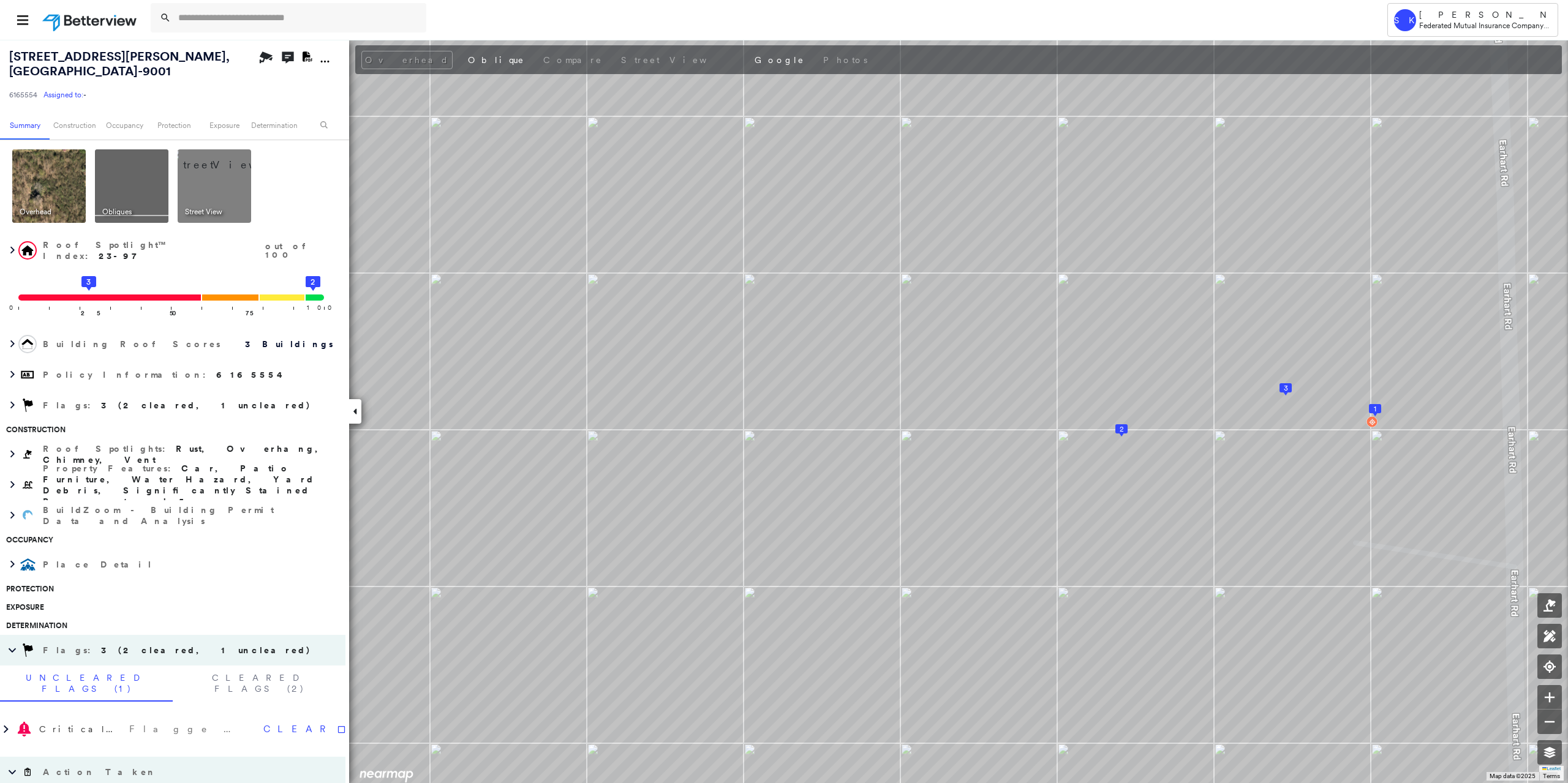 scroll, scrollTop: 0, scrollLeft: 0, axis: both 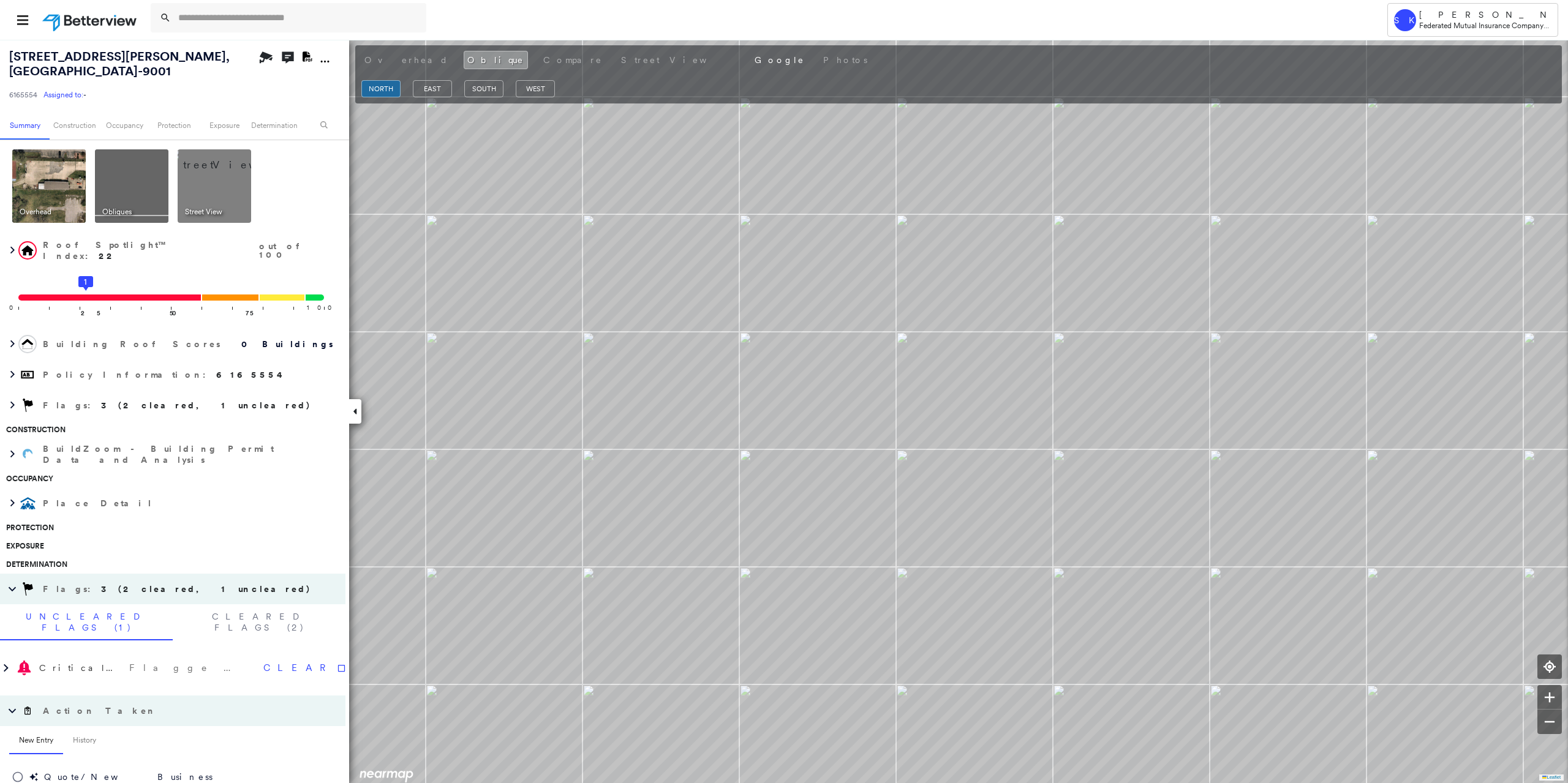 click at bounding box center (49, 186) 